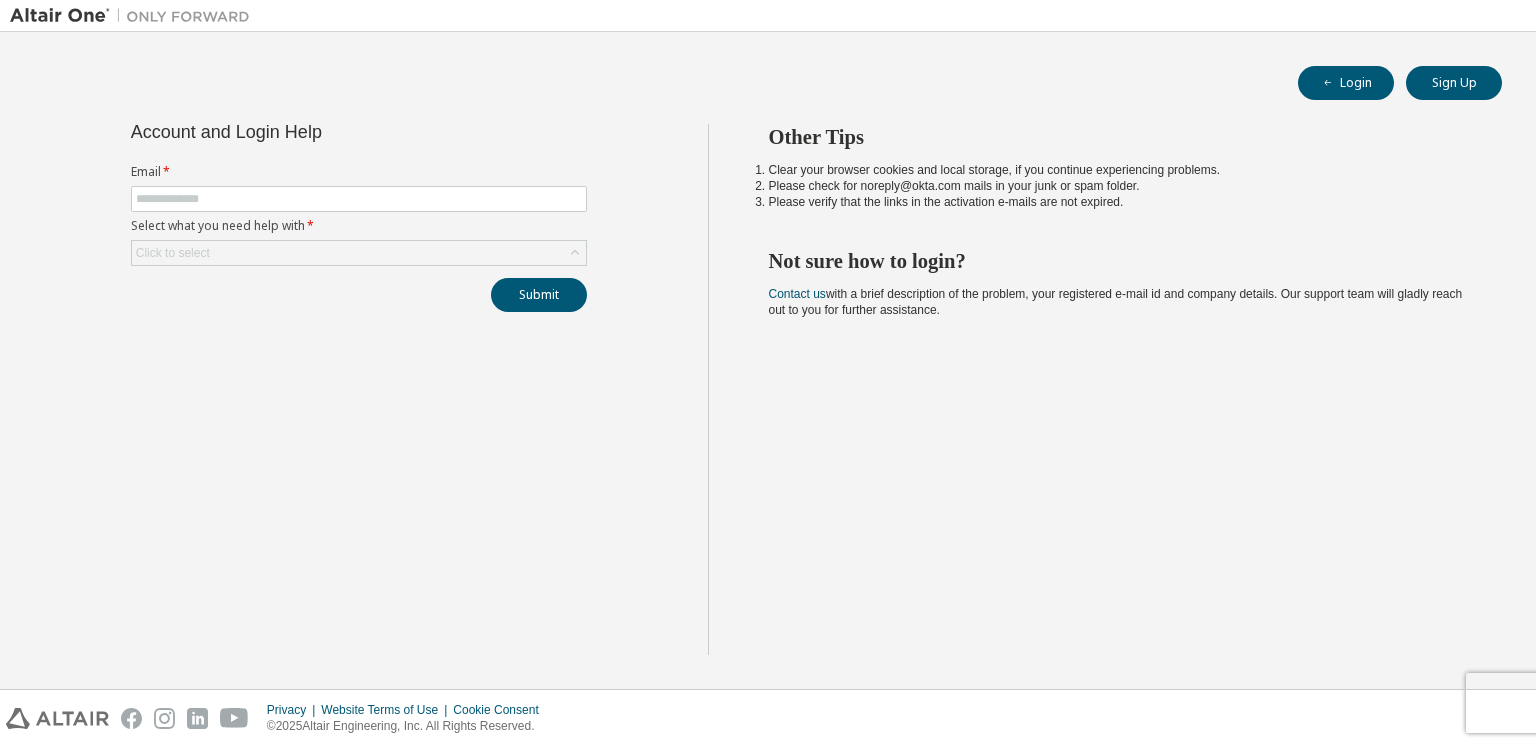 scroll, scrollTop: 0, scrollLeft: 0, axis: both 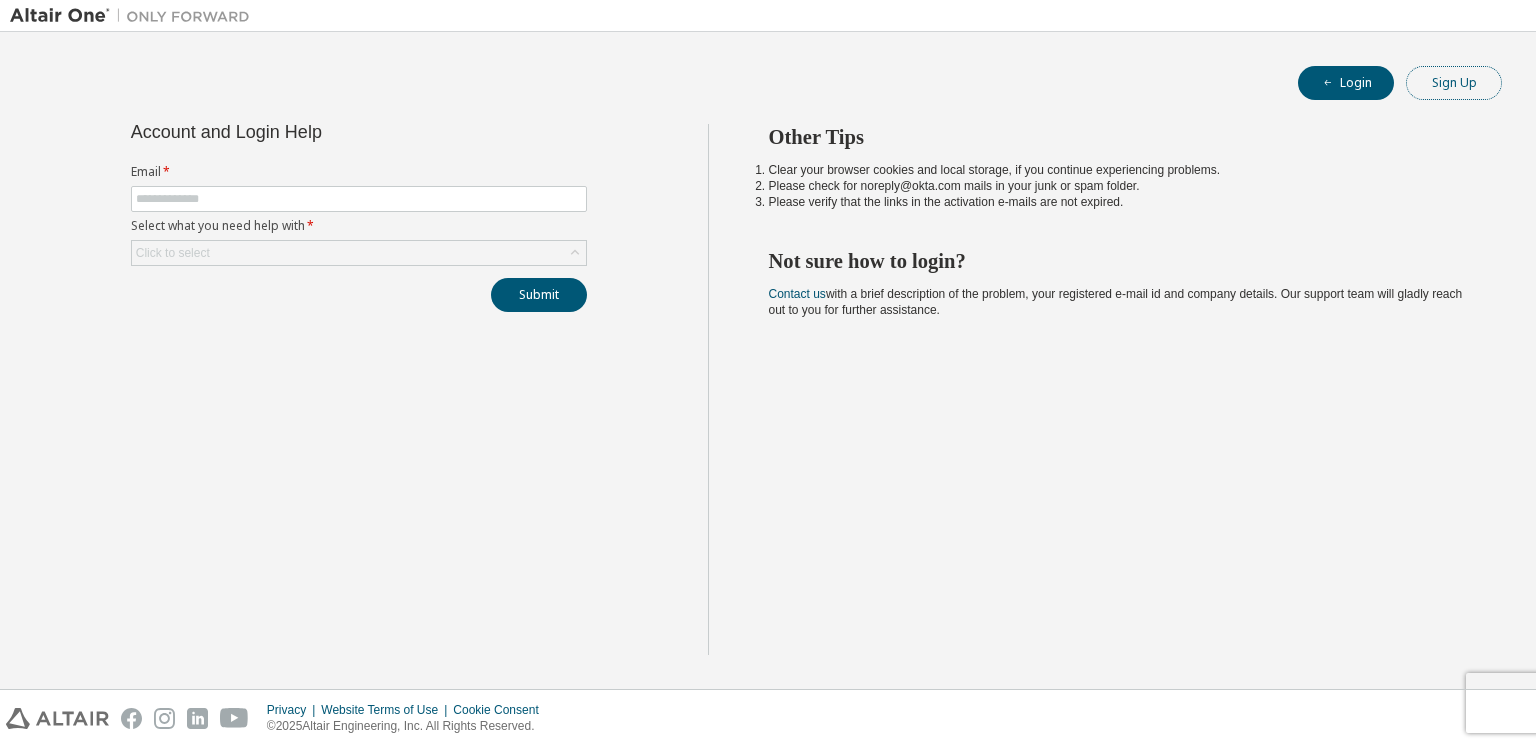 click on "Sign Up" at bounding box center [1454, 83] 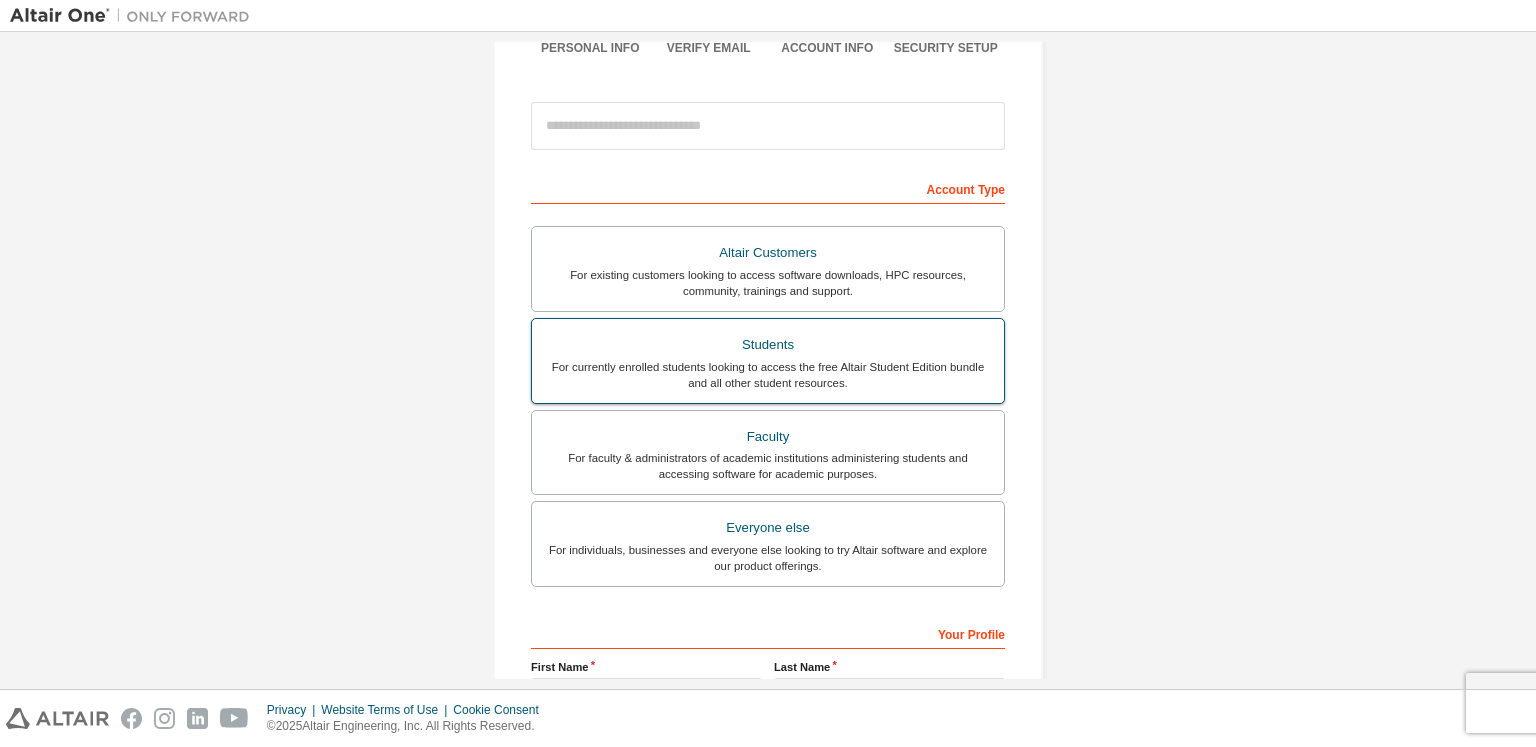 scroll, scrollTop: 200, scrollLeft: 0, axis: vertical 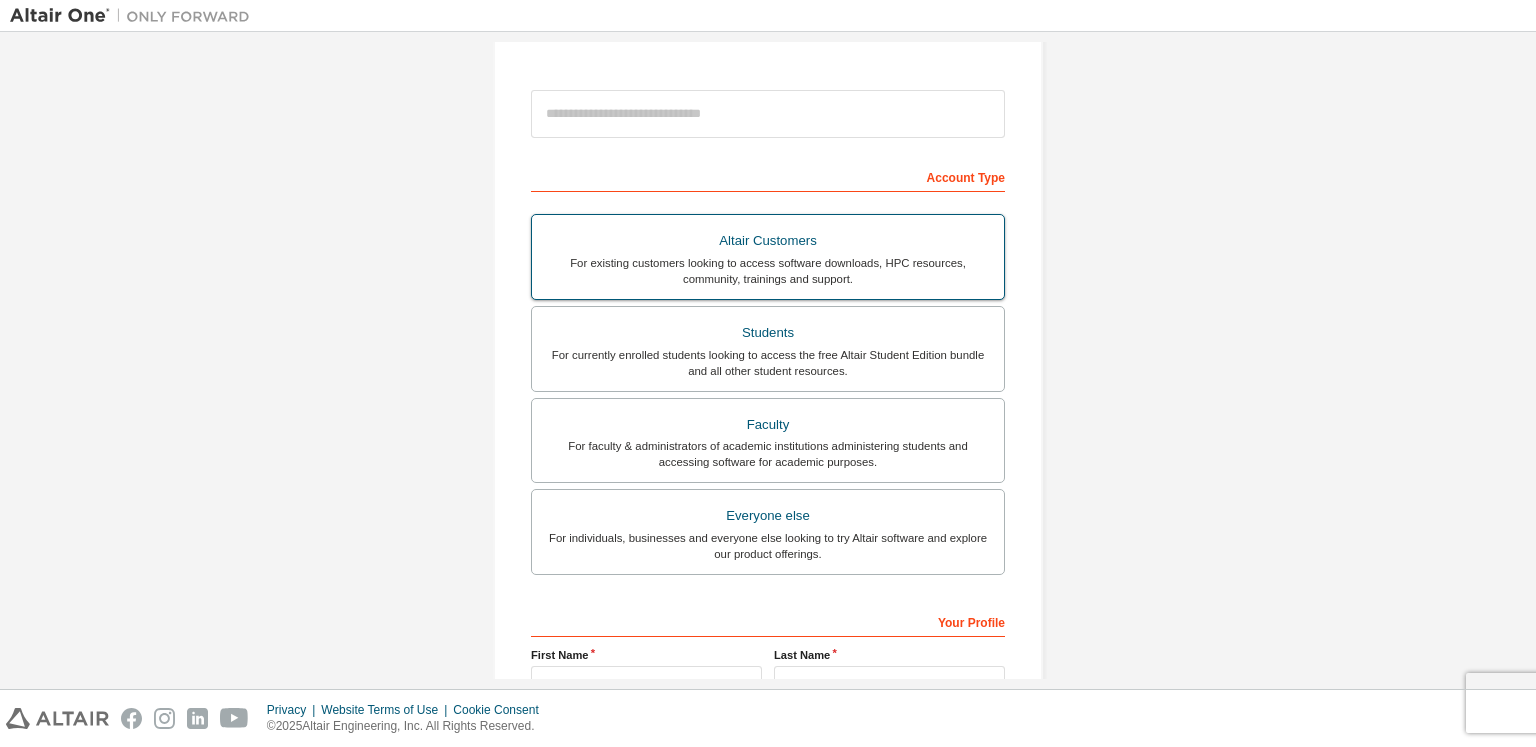click on "For existing customers looking to access software downloads, HPC resources, community, trainings and support." at bounding box center (768, 271) 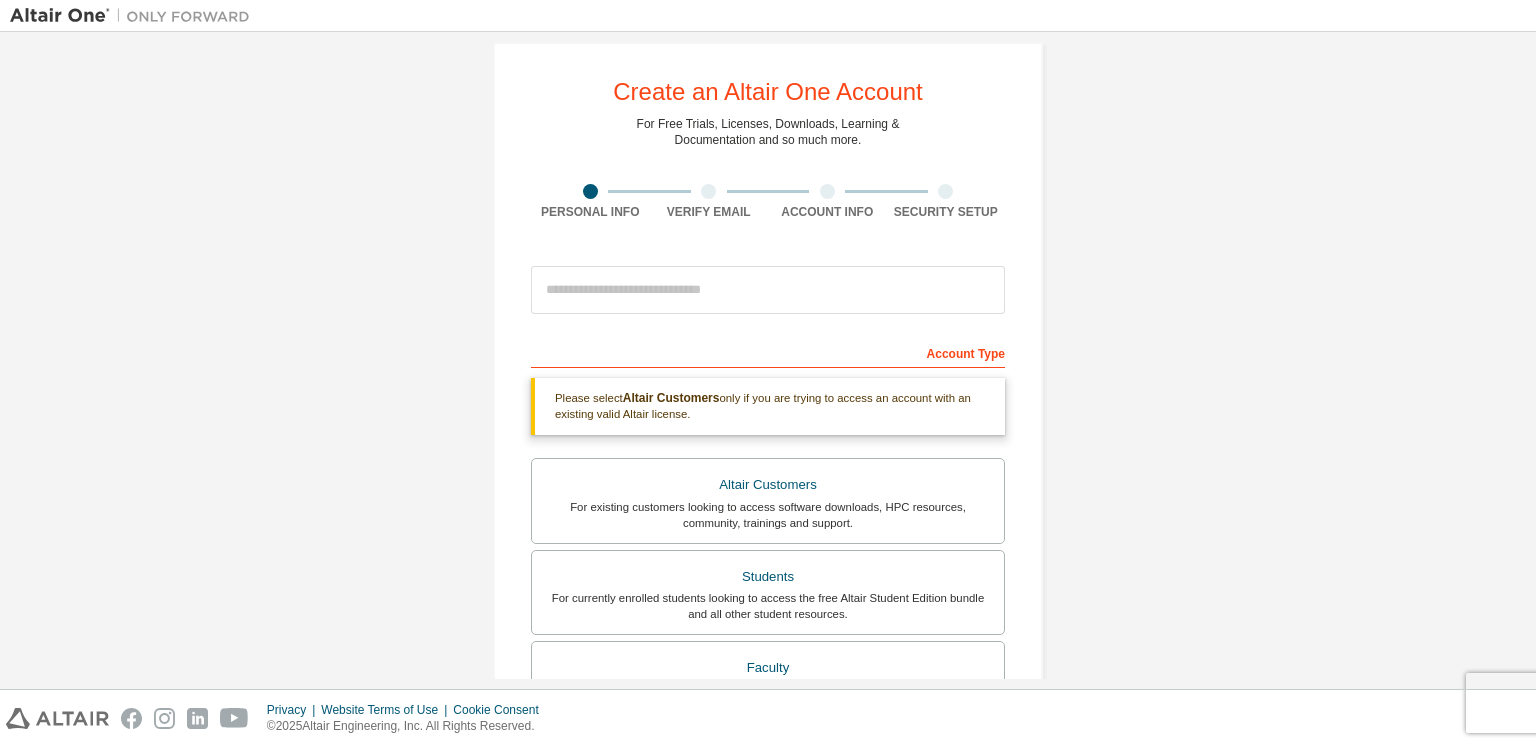 scroll, scrollTop: 0, scrollLeft: 0, axis: both 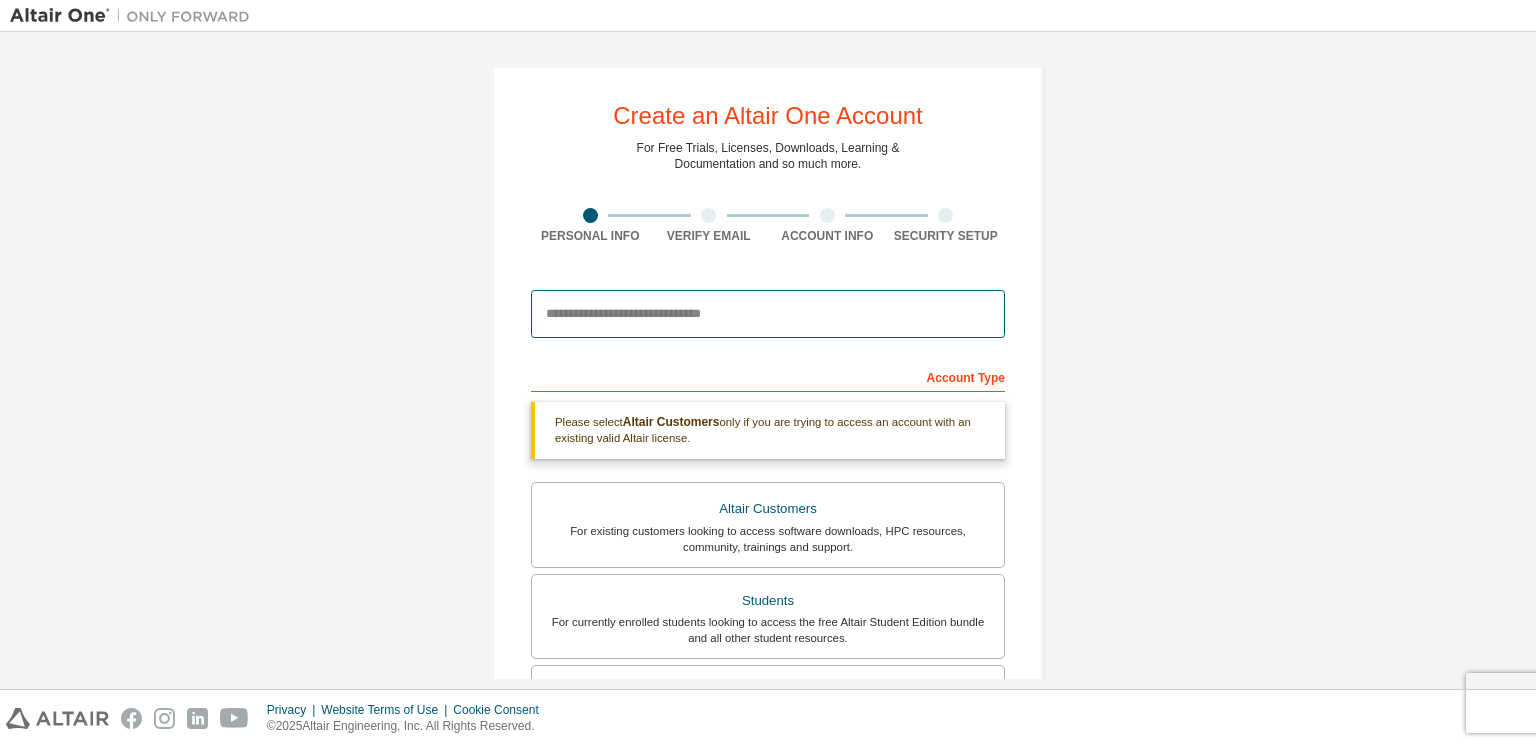 click at bounding box center (768, 314) 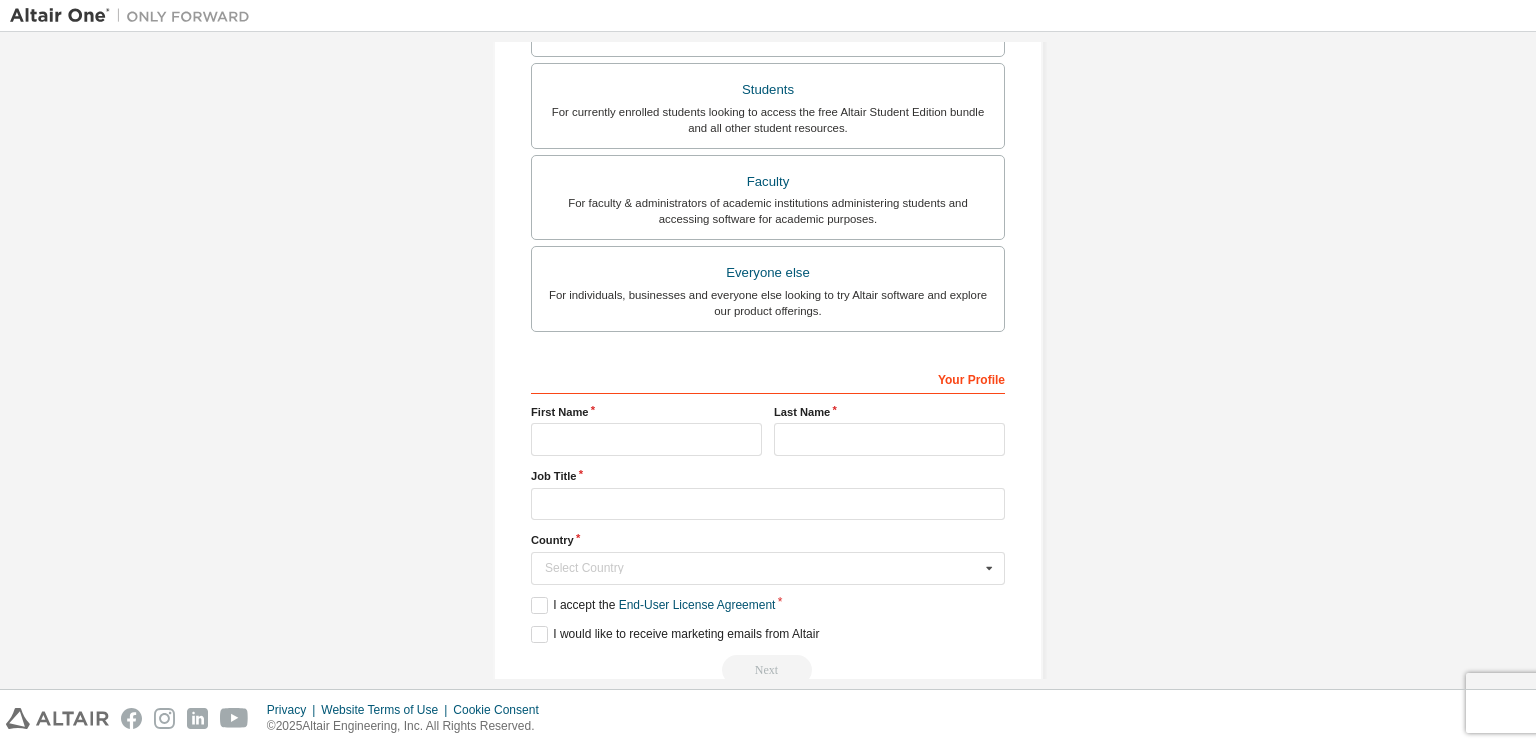 scroll, scrollTop: 481, scrollLeft: 0, axis: vertical 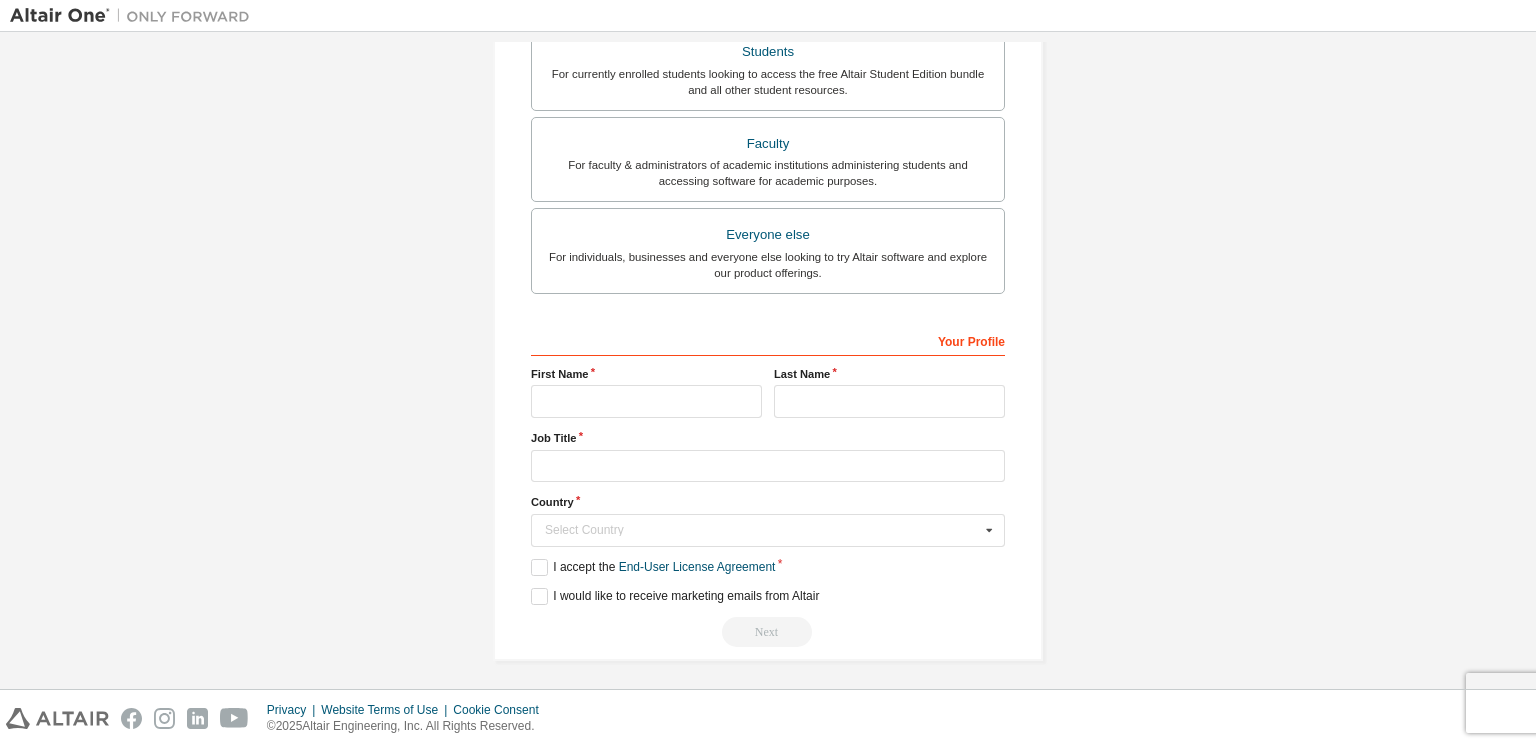 type on "**********" 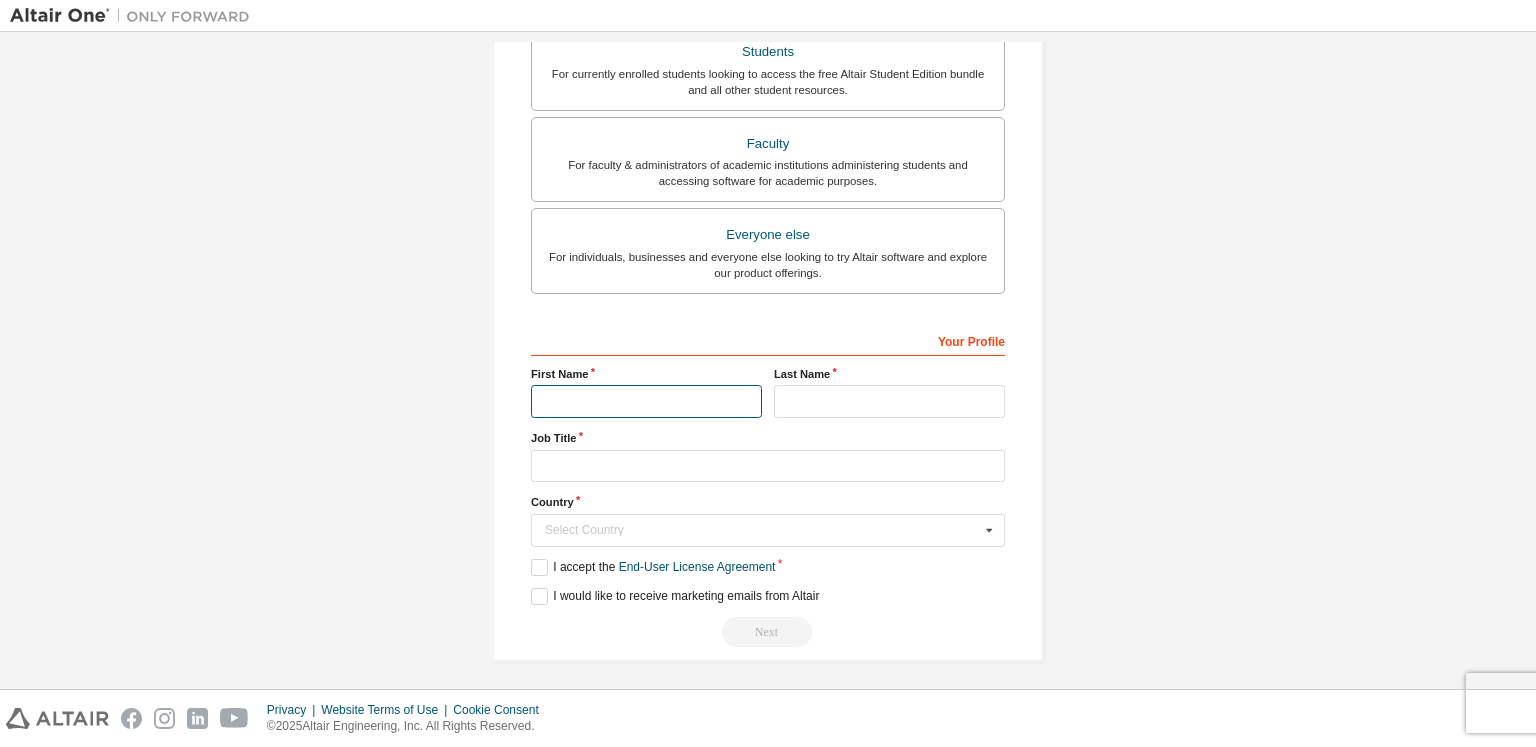 click at bounding box center [646, 401] 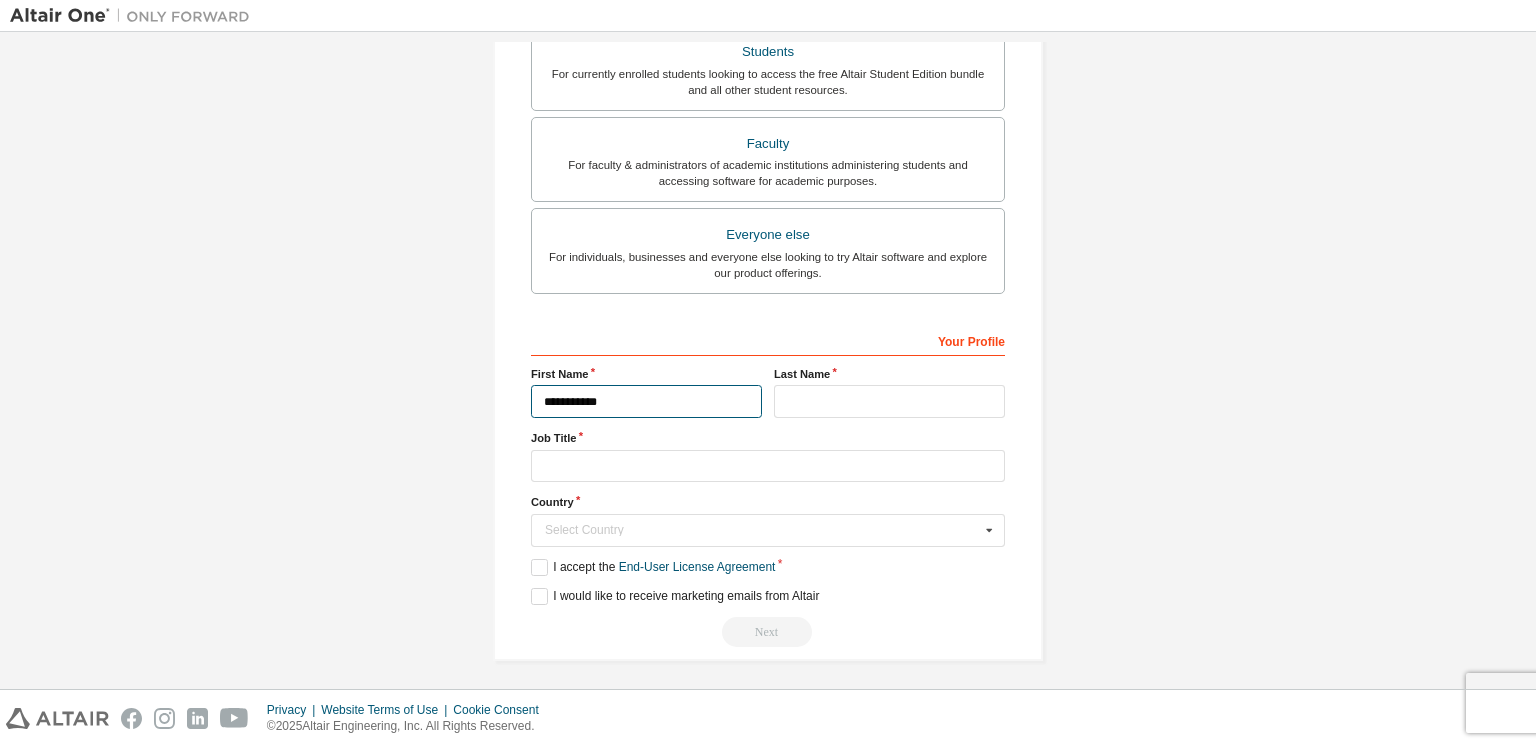 type on "**********" 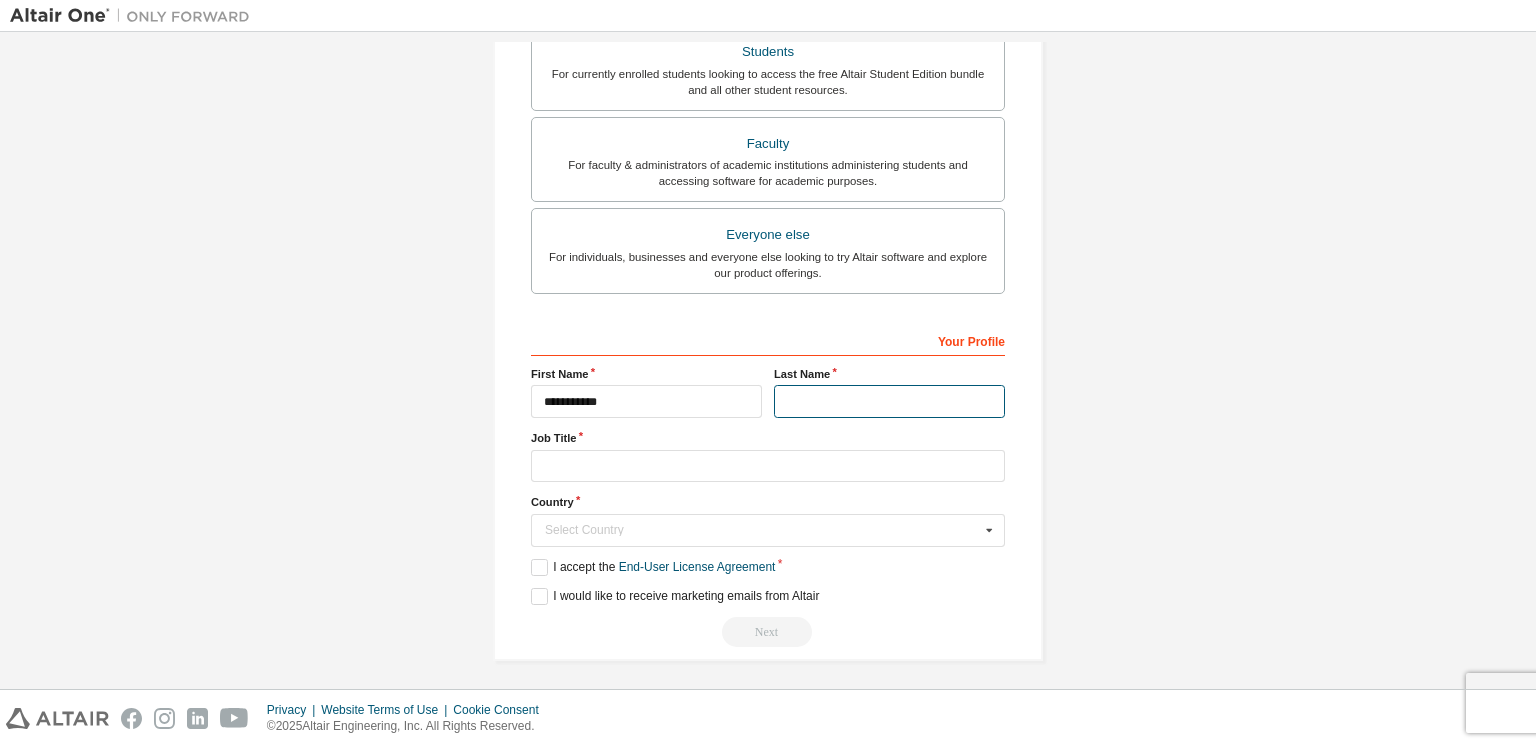 click at bounding box center (889, 401) 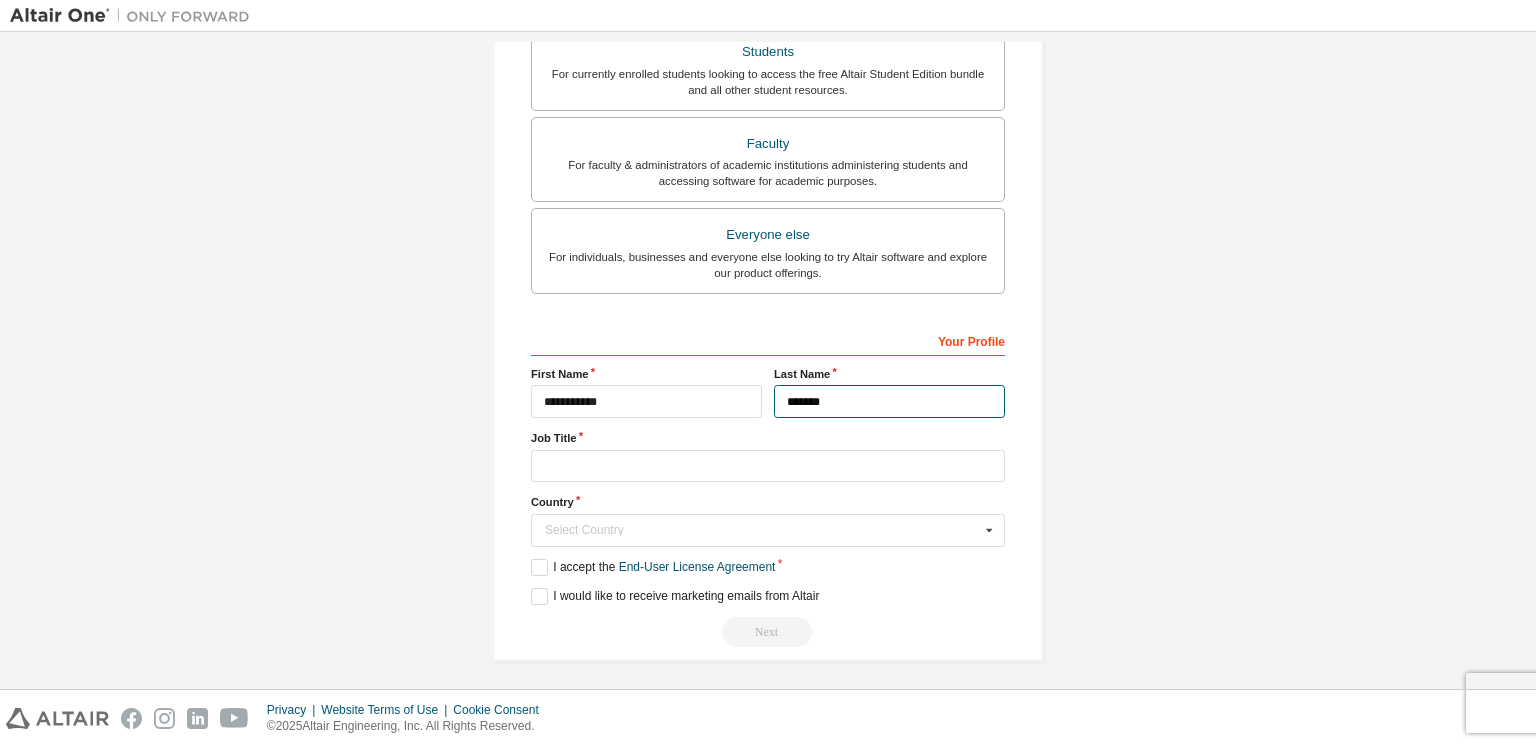 type on "*******" 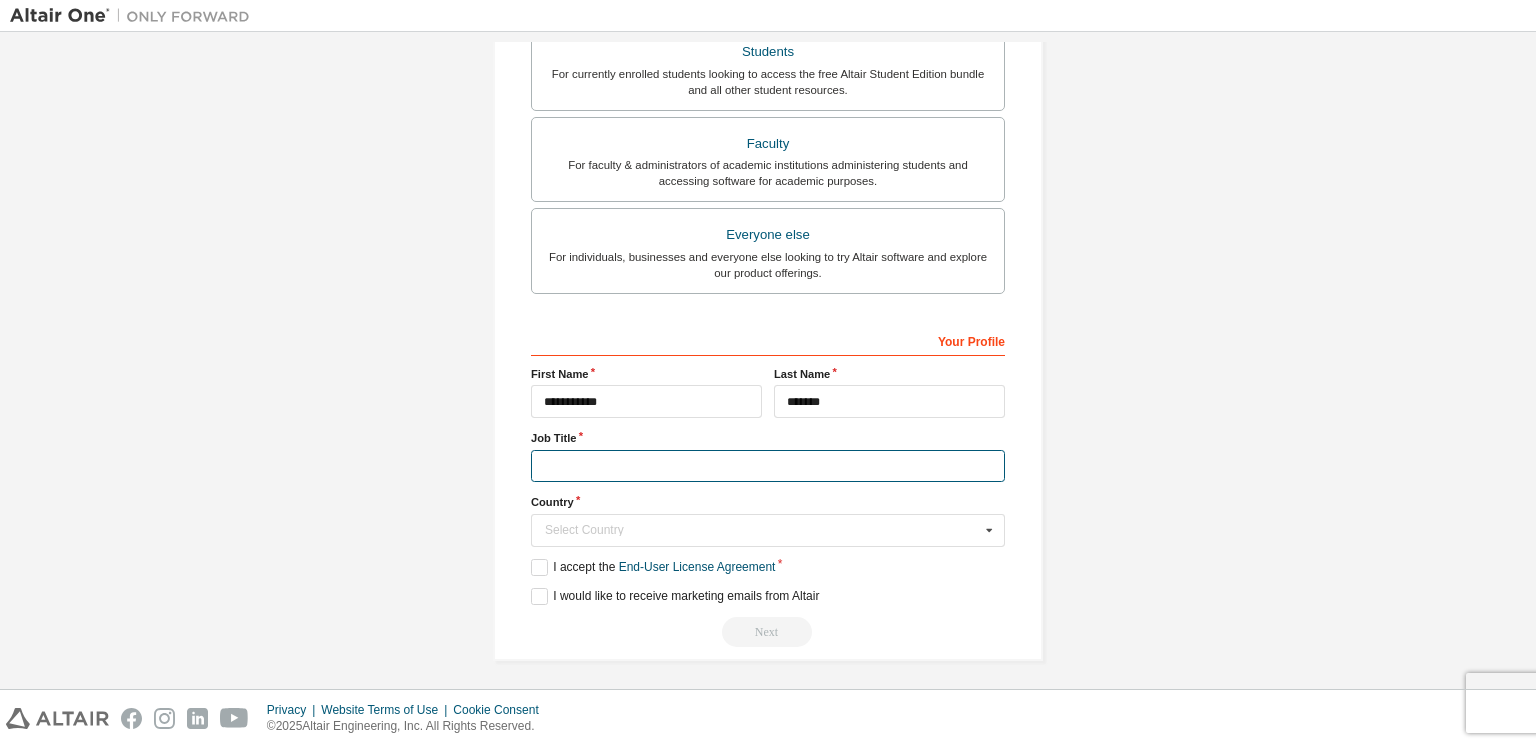 click at bounding box center (768, 466) 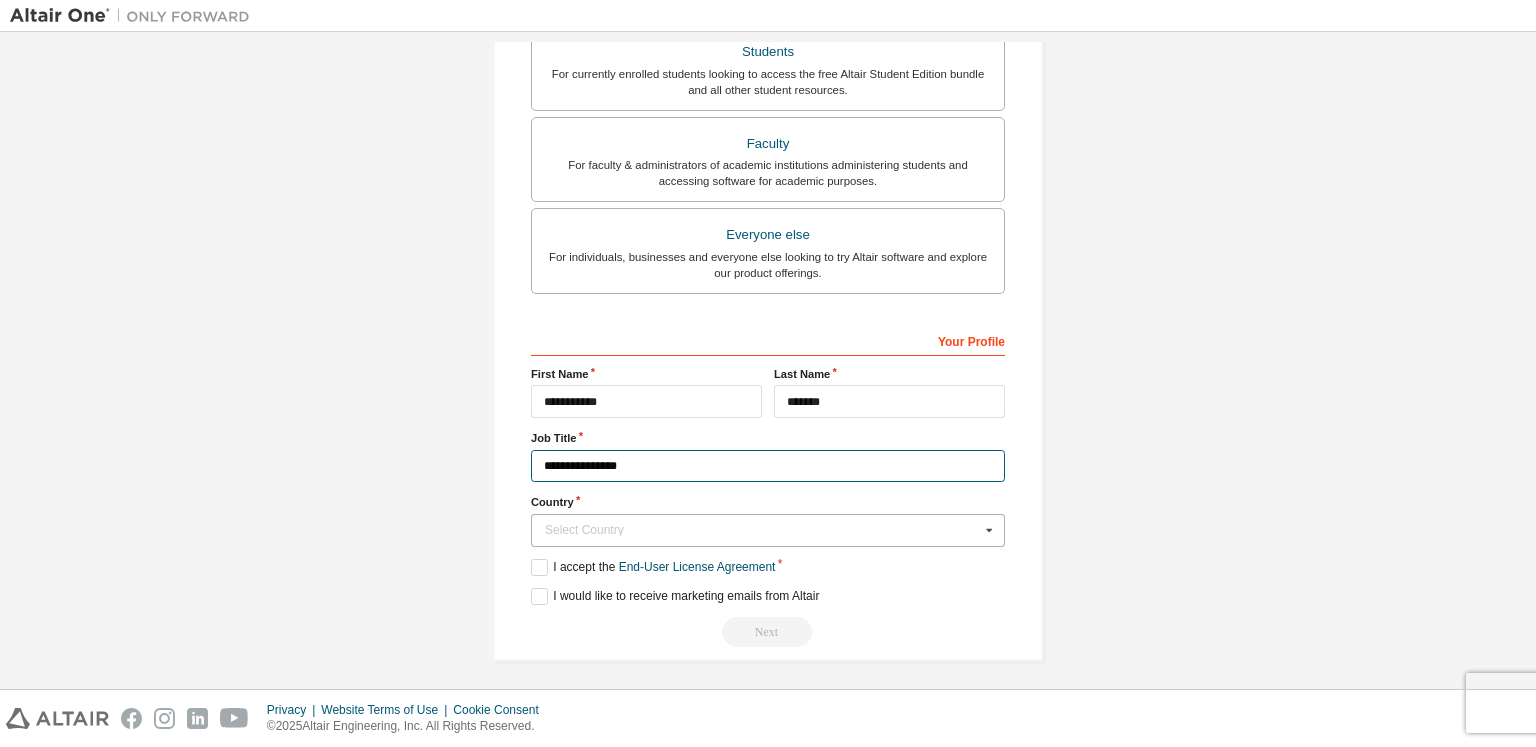 type on "**********" 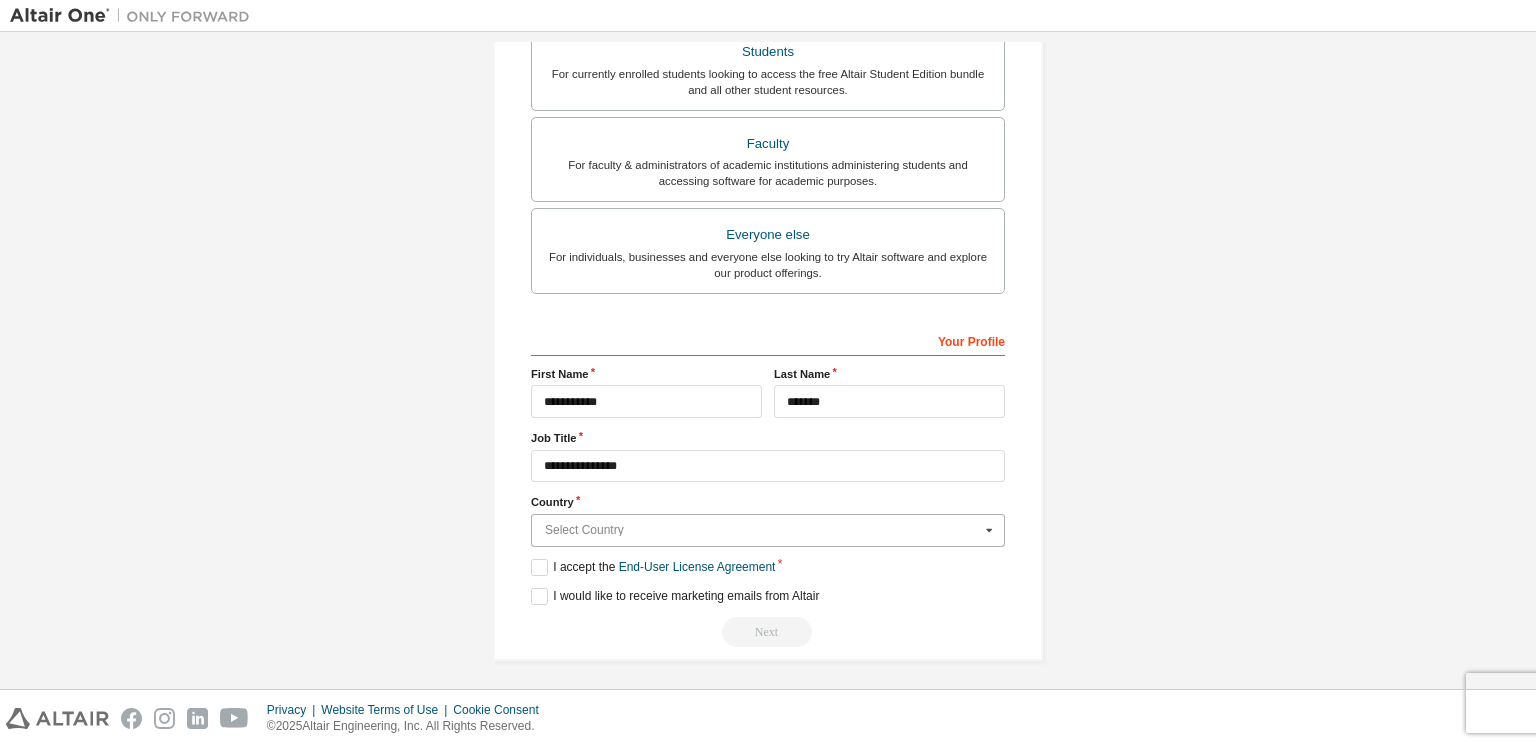 click at bounding box center (769, 530) 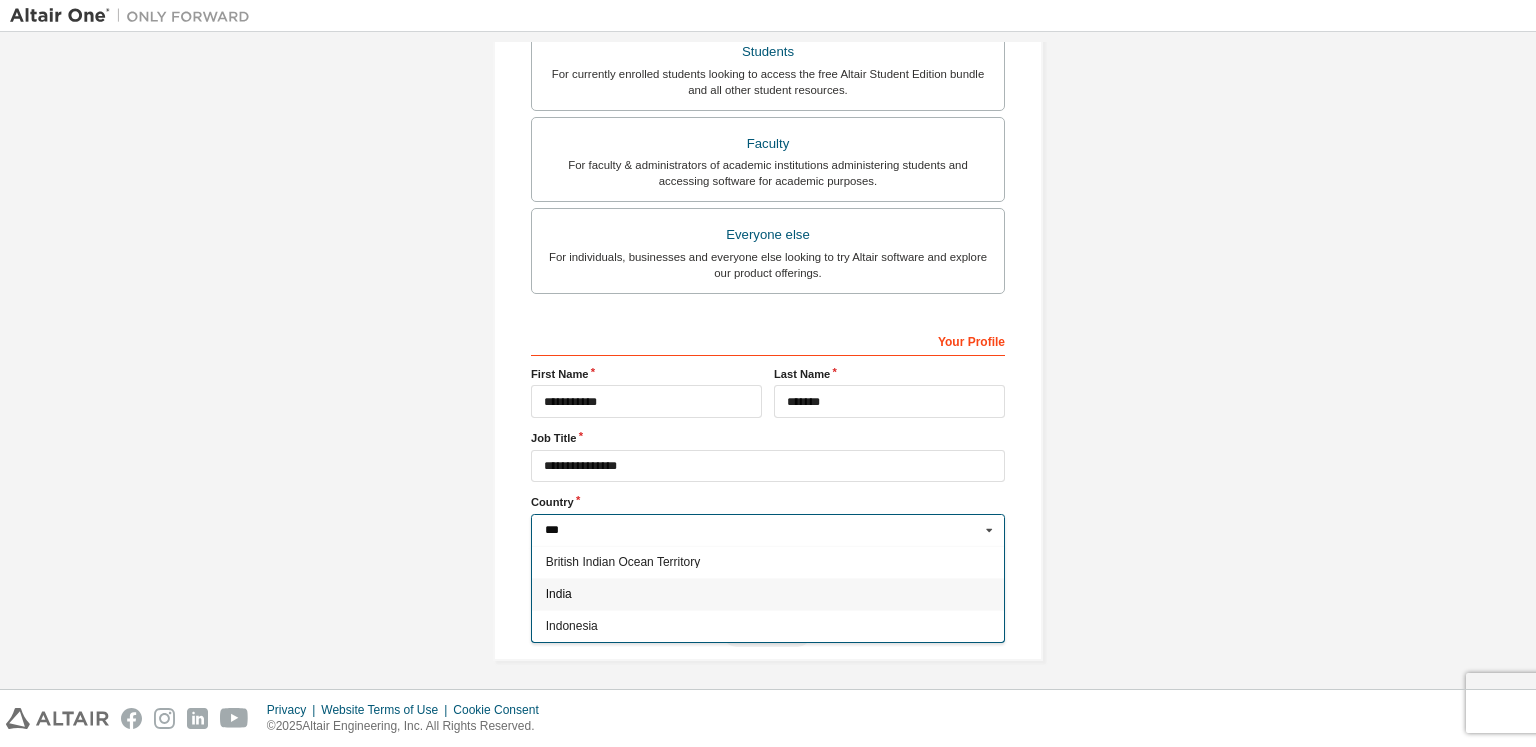 type on "***" 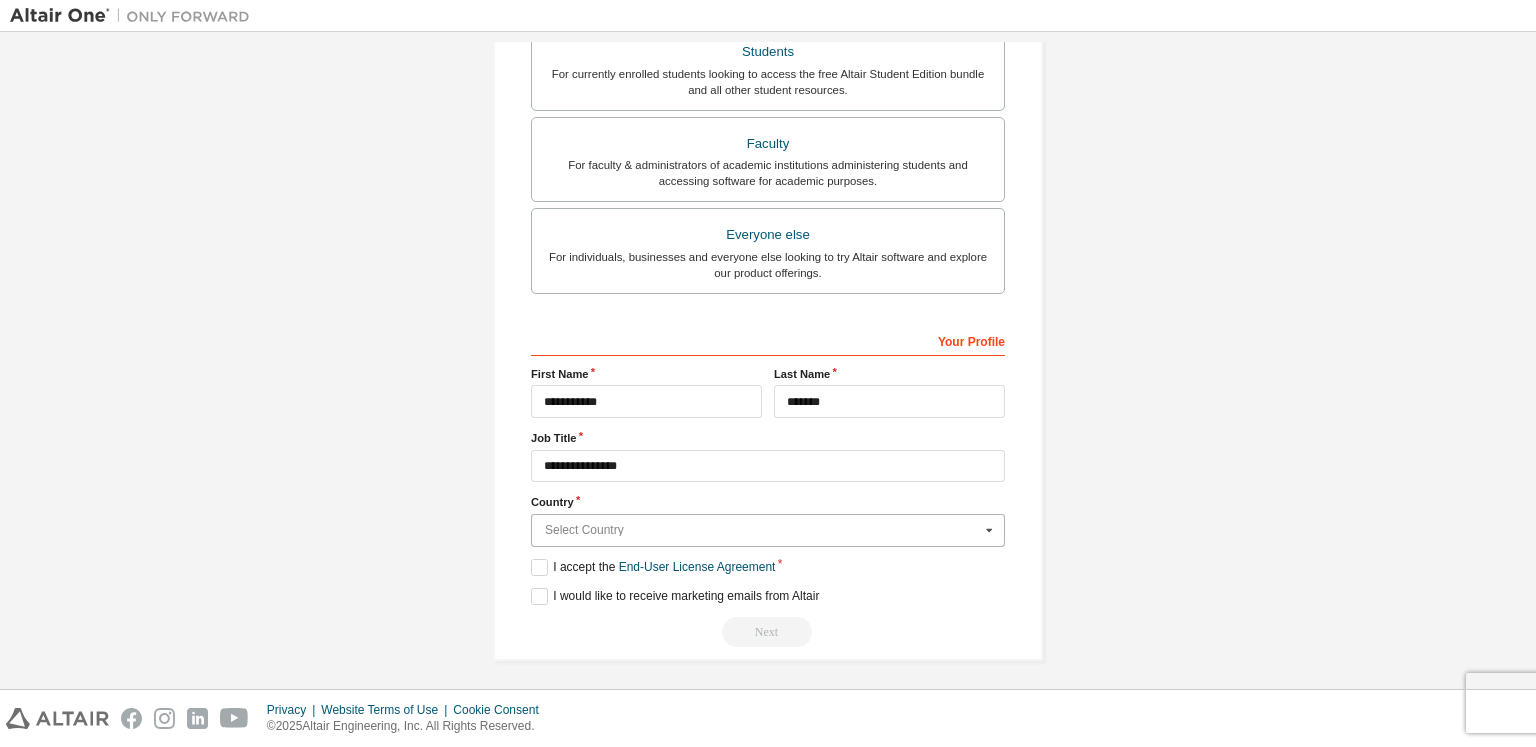 click at bounding box center [769, 530] 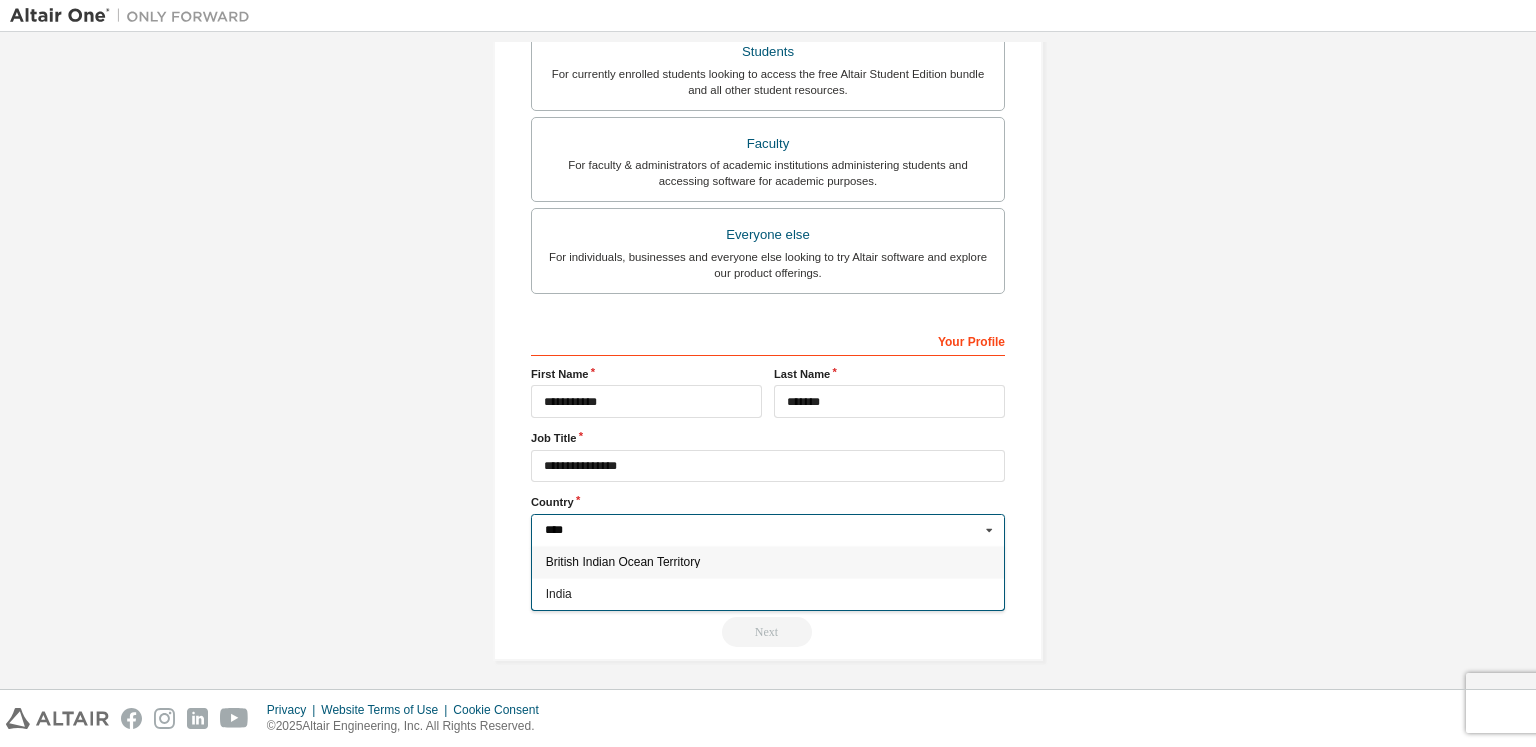 type on "*****" 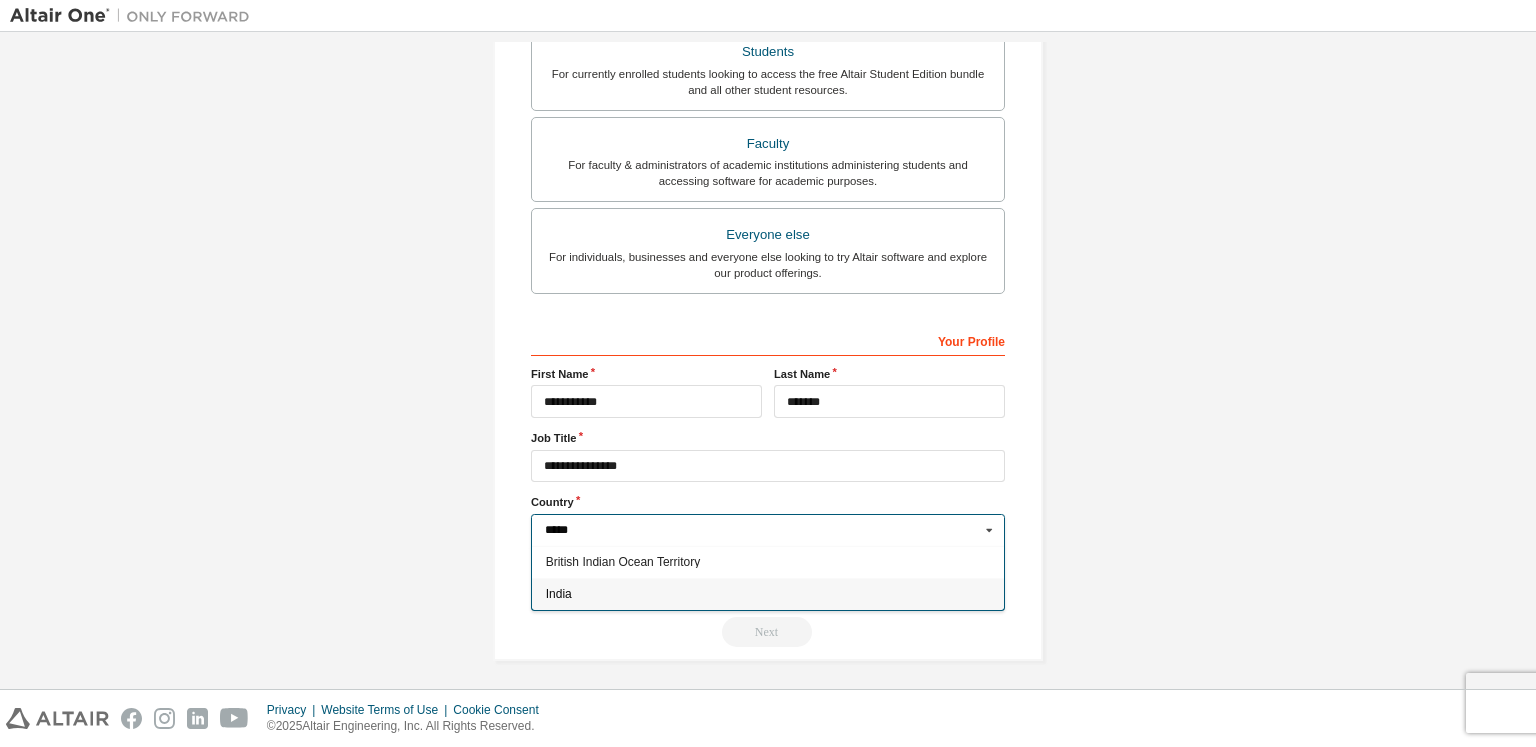 type on "***" 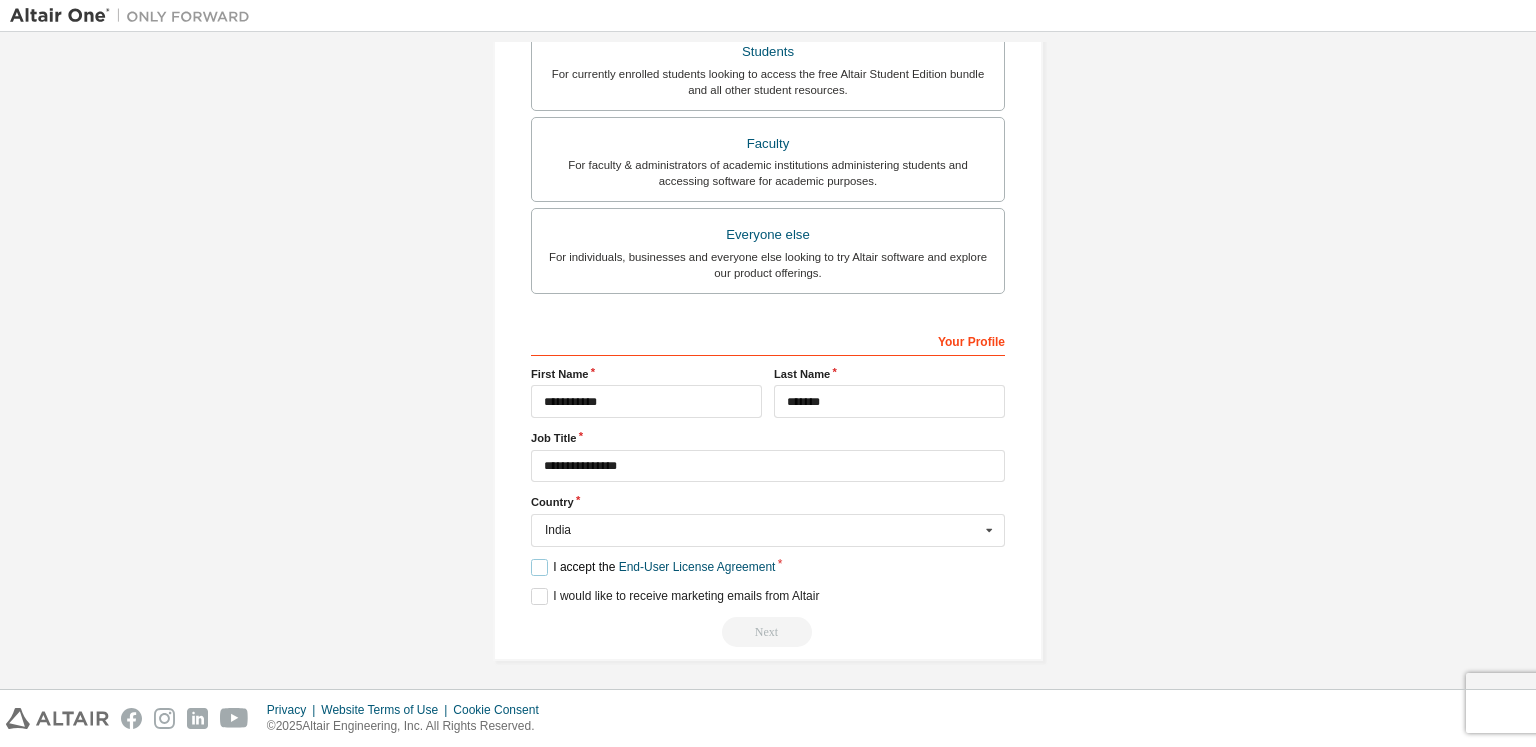 click on "I accept the    End-User License Agreement" at bounding box center [653, 567] 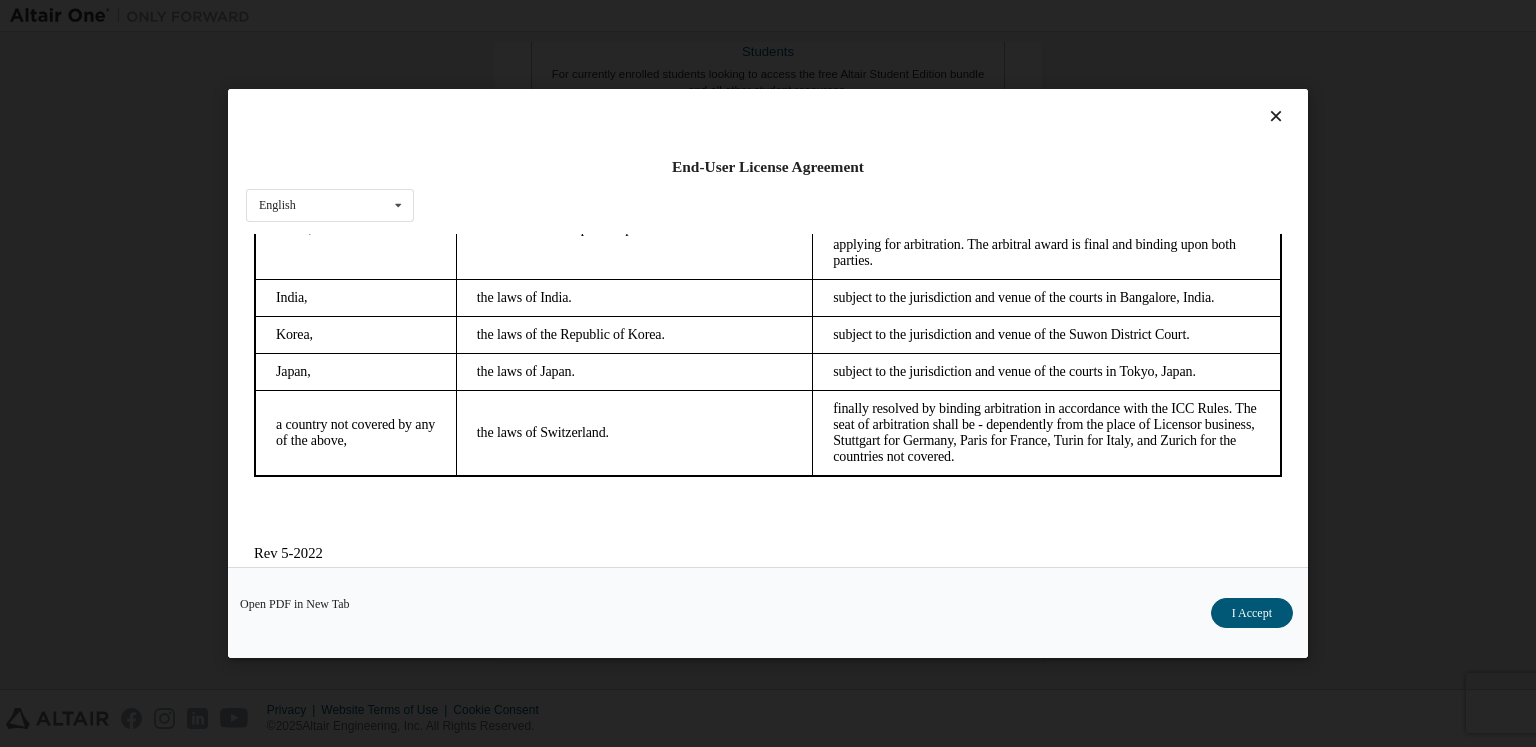 scroll, scrollTop: 5607, scrollLeft: 0, axis: vertical 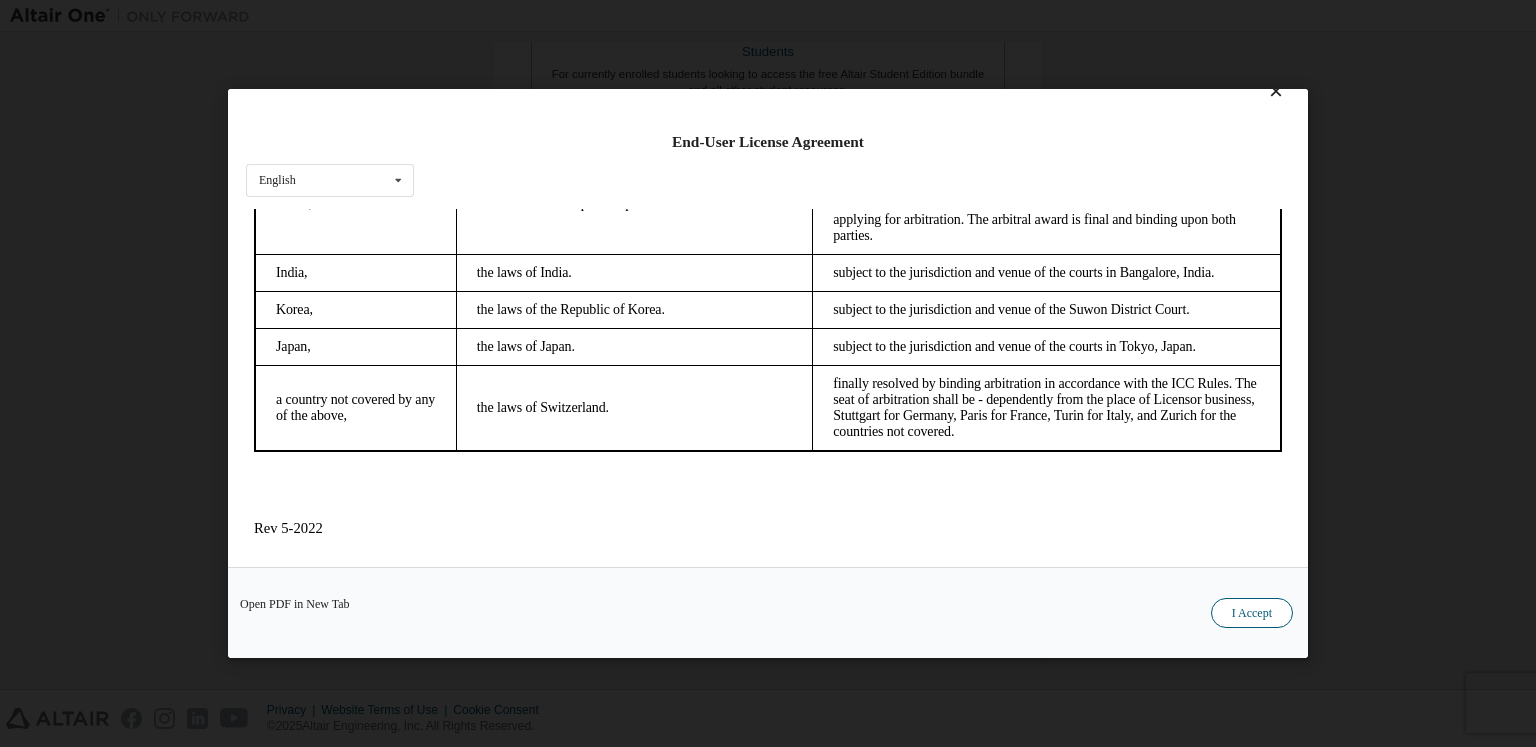 click on "I Accept" at bounding box center (1252, 613) 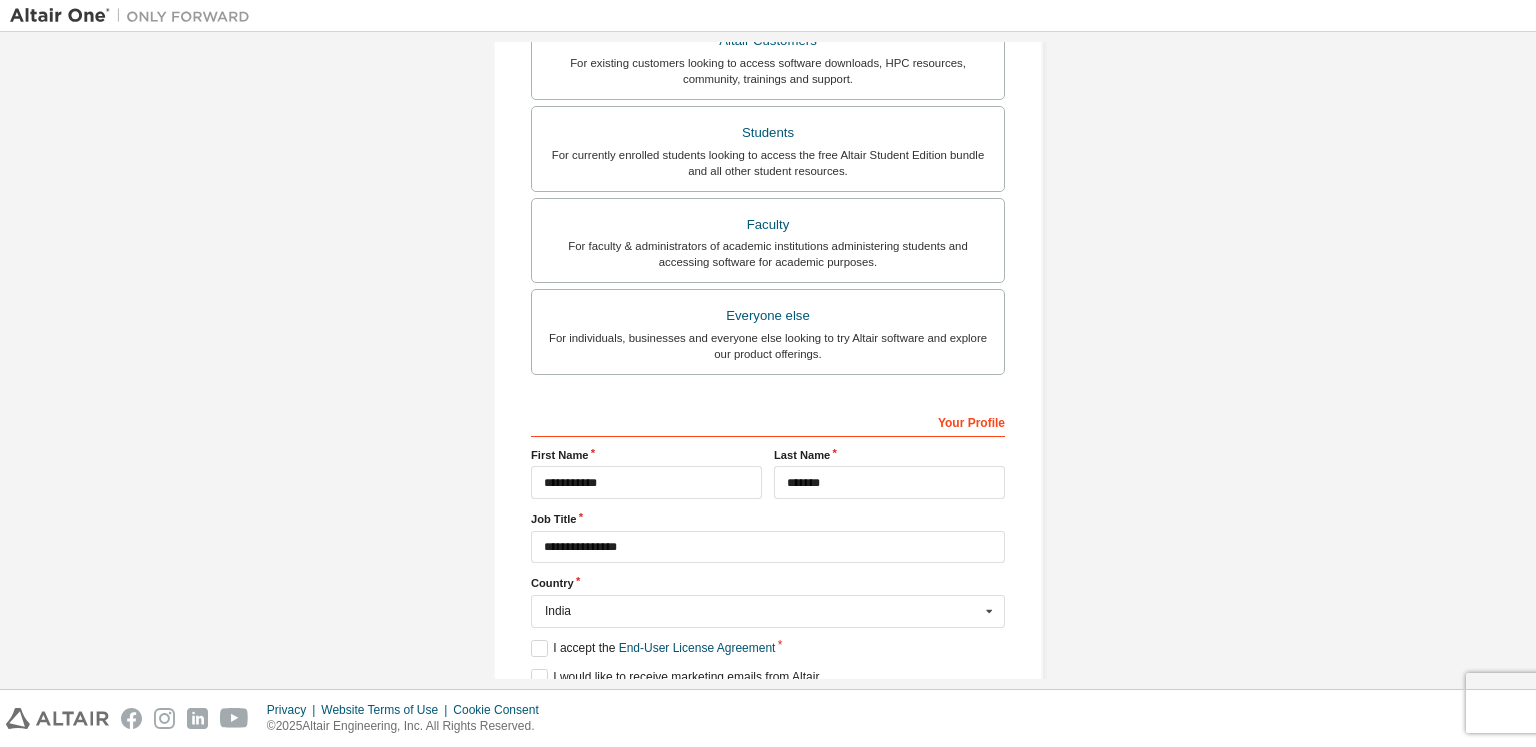 scroll, scrollTop: 481, scrollLeft: 0, axis: vertical 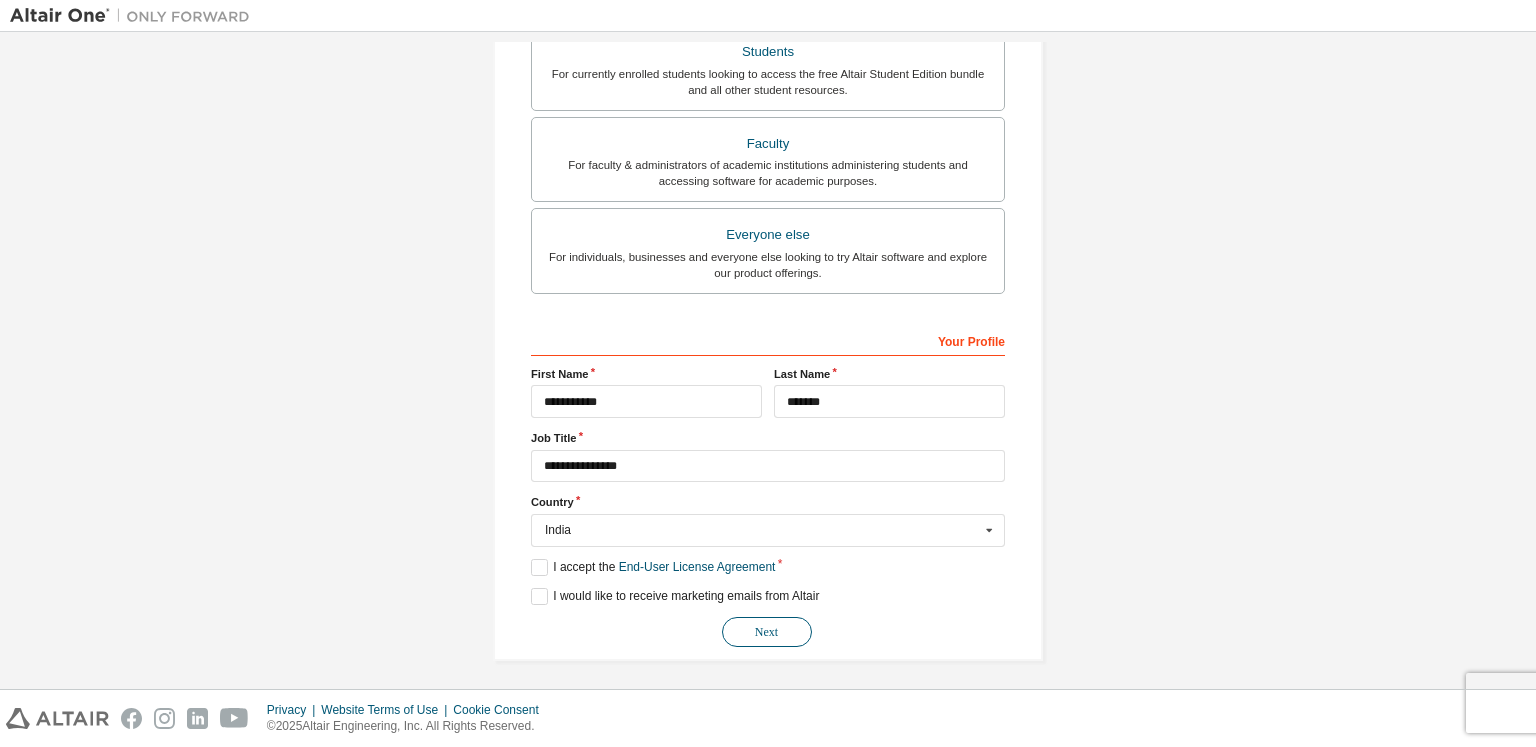 click on "Next" at bounding box center [767, 632] 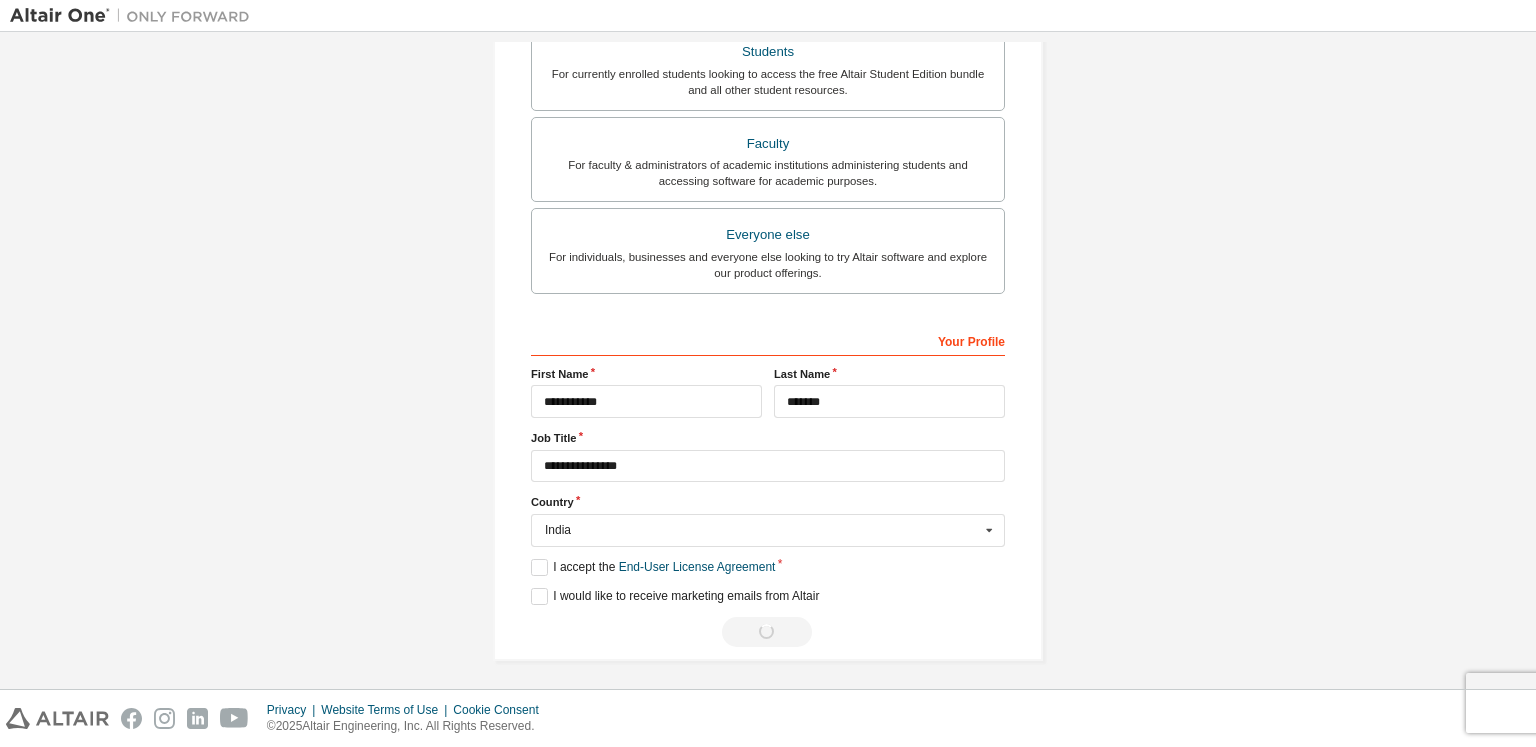 scroll, scrollTop: 0, scrollLeft: 0, axis: both 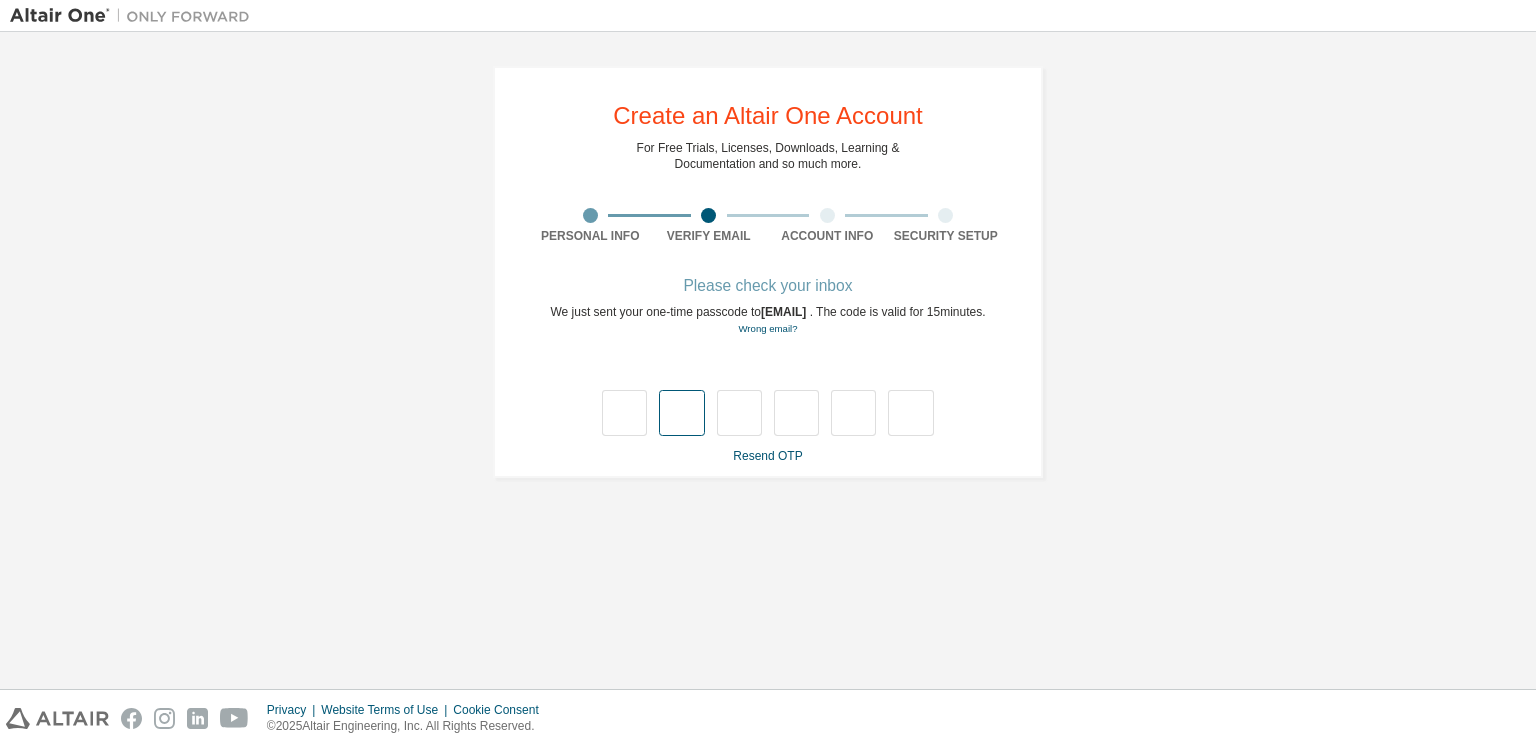 type on "*" 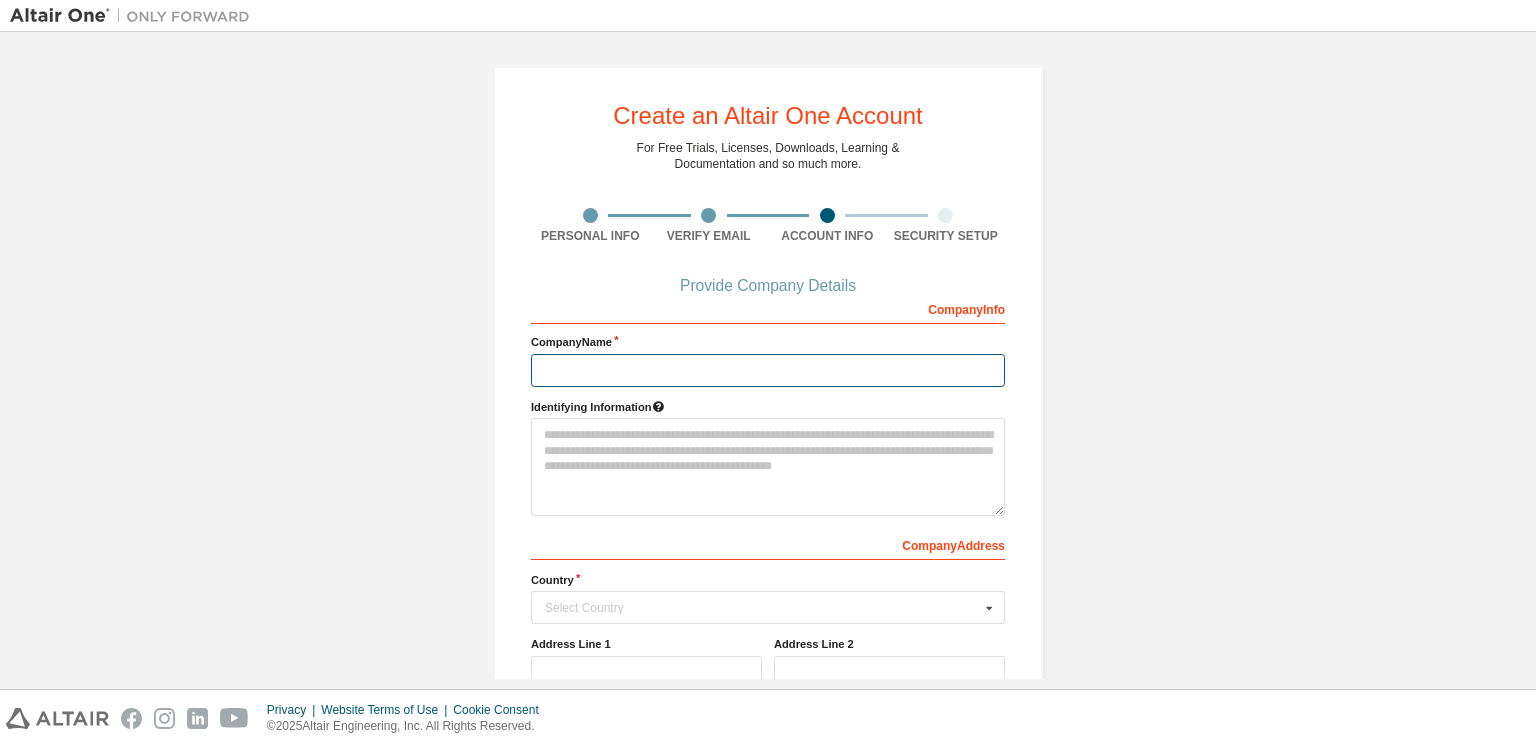 click at bounding box center [768, 370] 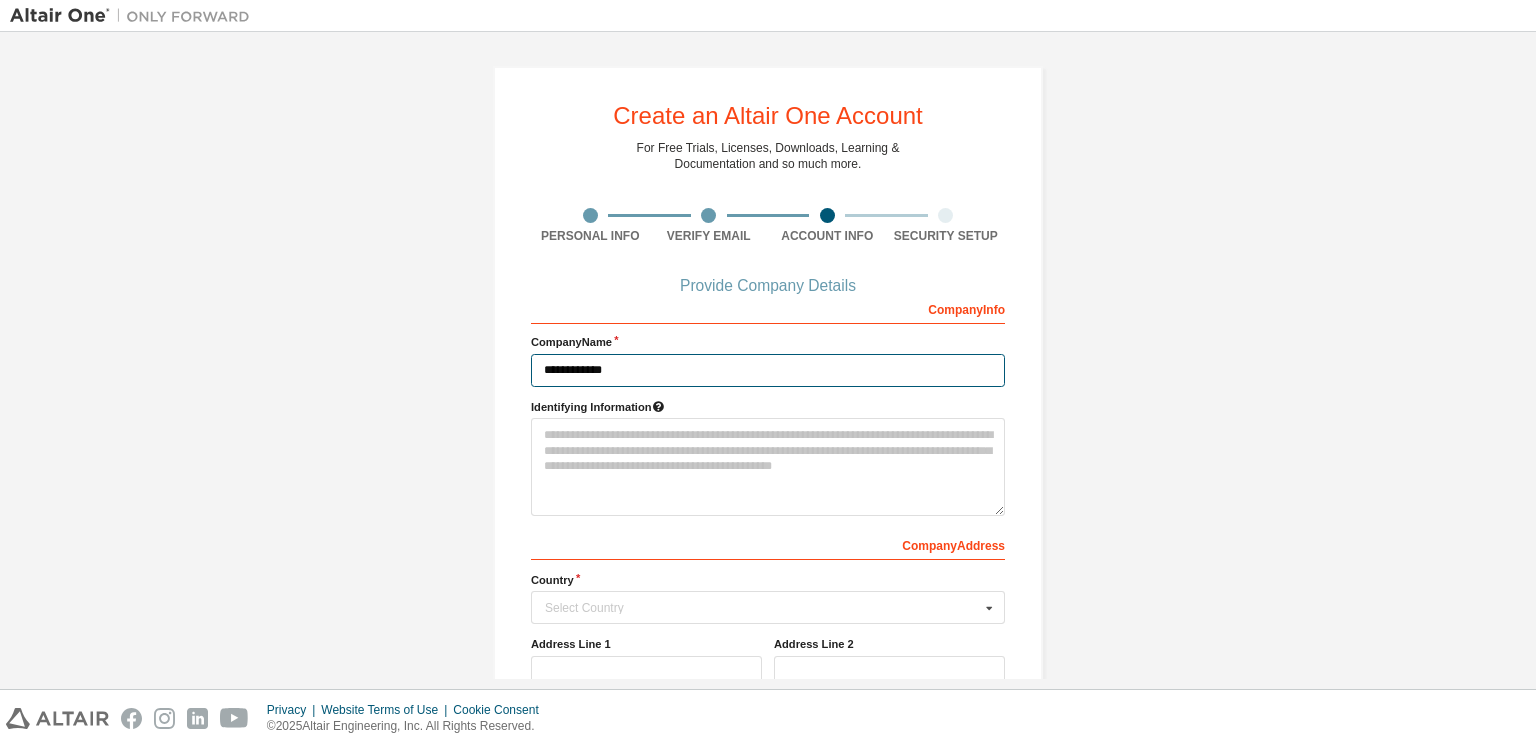 type on "**********" 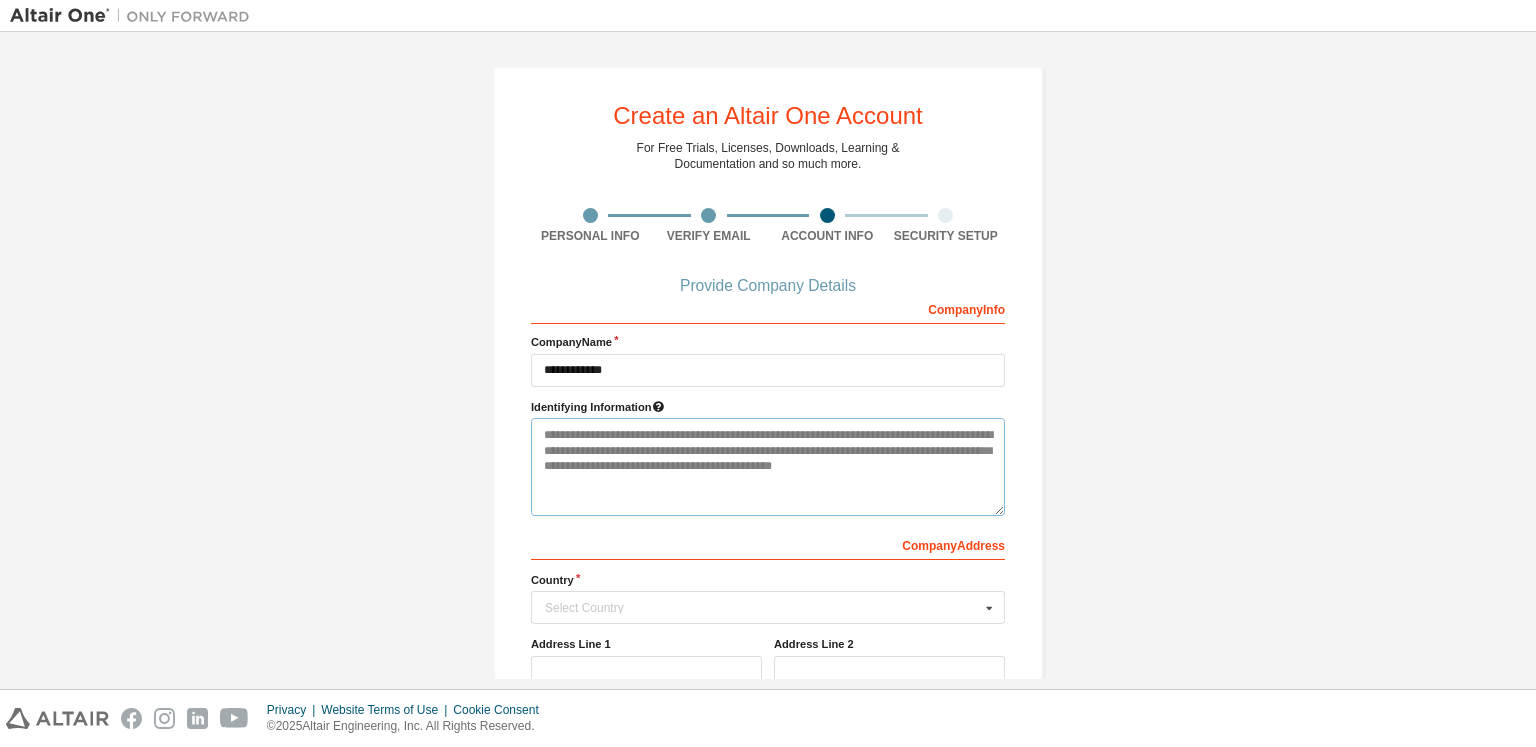 click at bounding box center (768, 467) 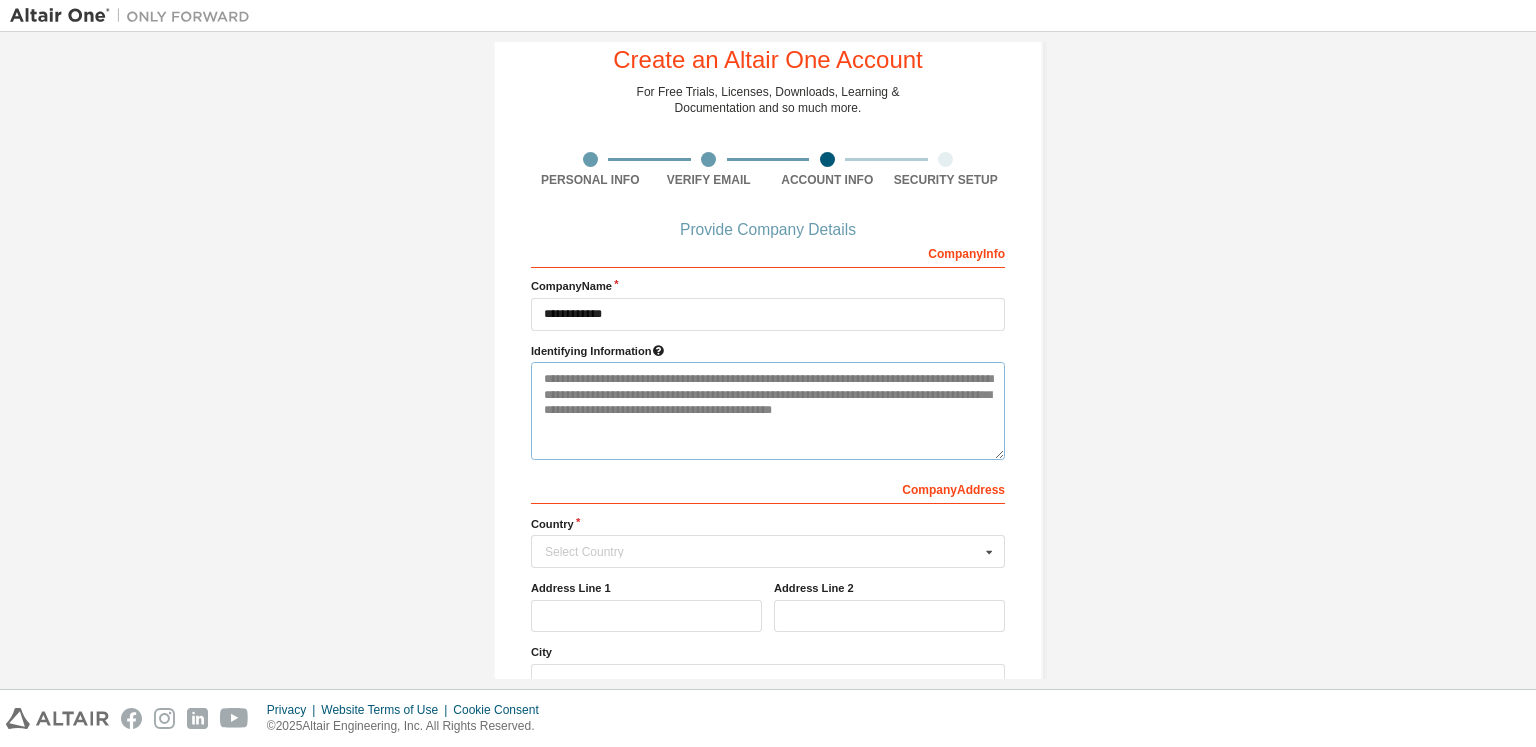 scroll, scrollTop: 100, scrollLeft: 0, axis: vertical 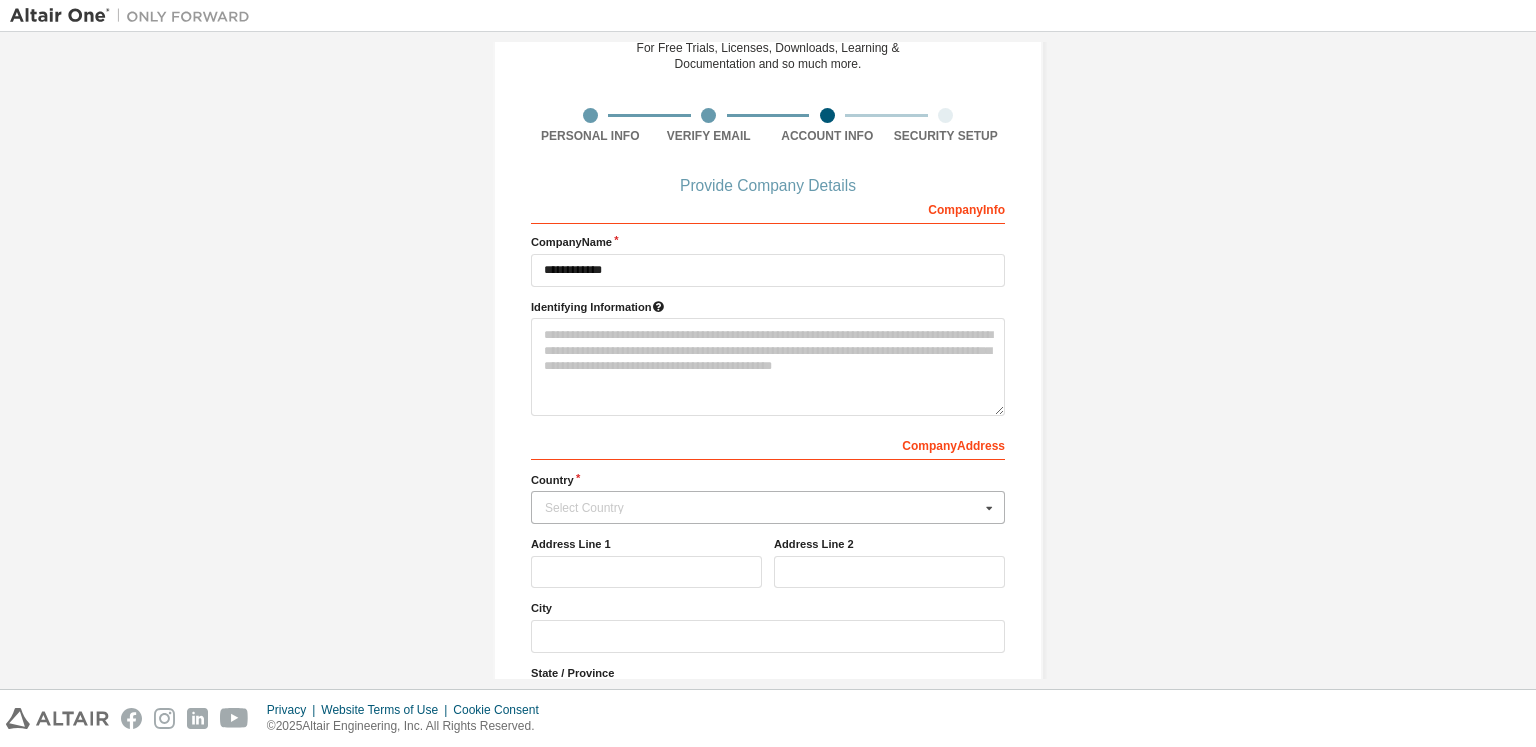 click on "Select Country" at bounding box center (762, 508) 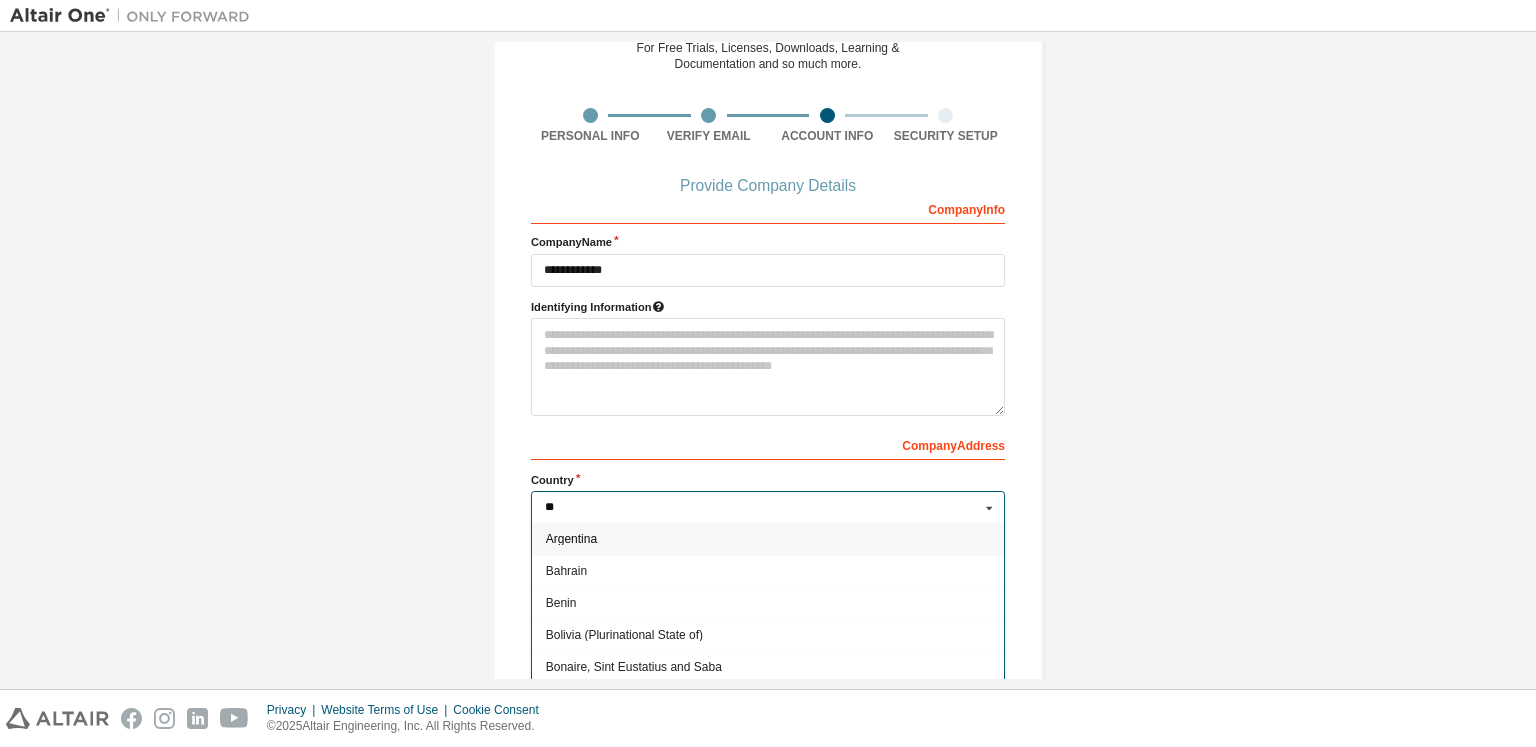 type on "***" 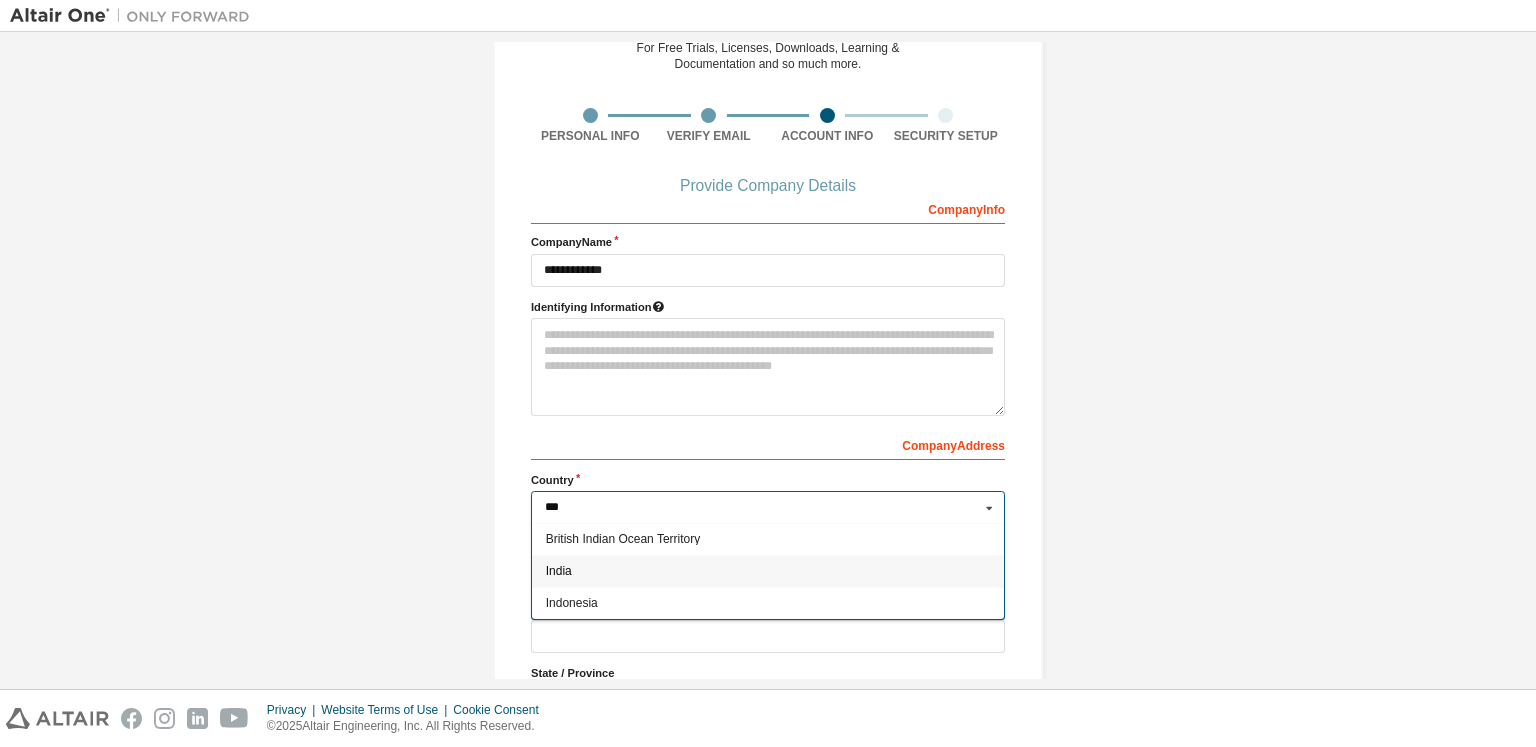 type on "***" 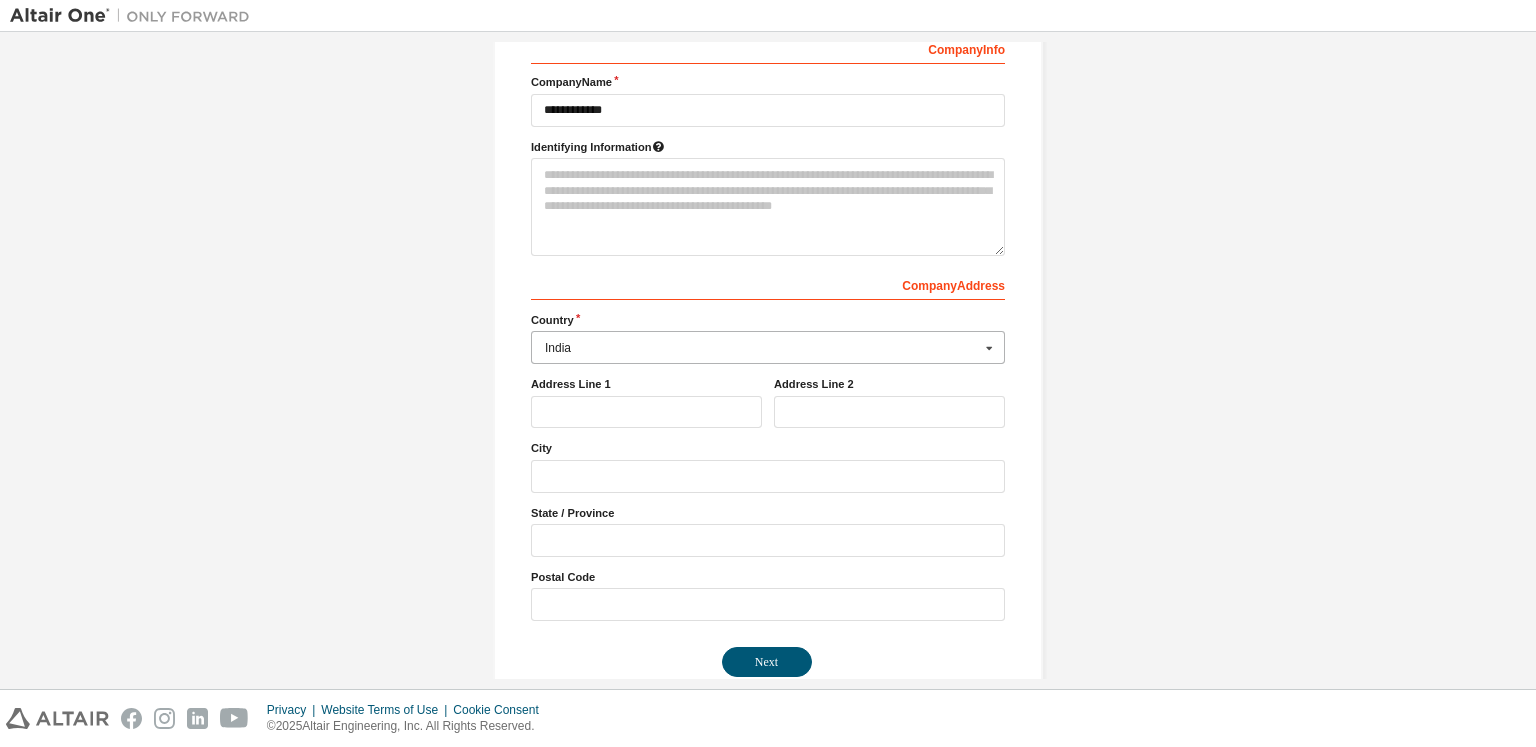 scroll, scrollTop: 291, scrollLeft: 0, axis: vertical 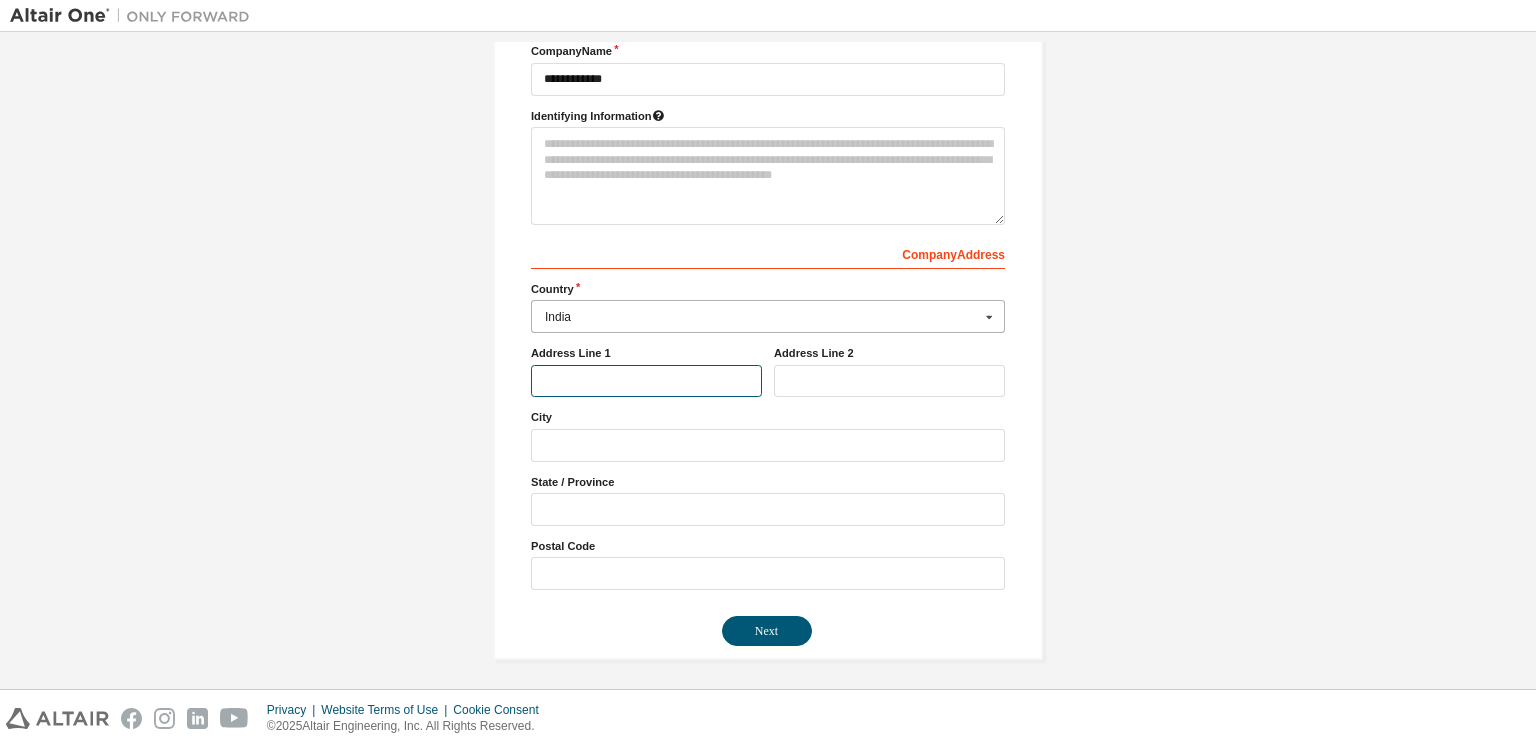 click at bounding box center [646, 381] 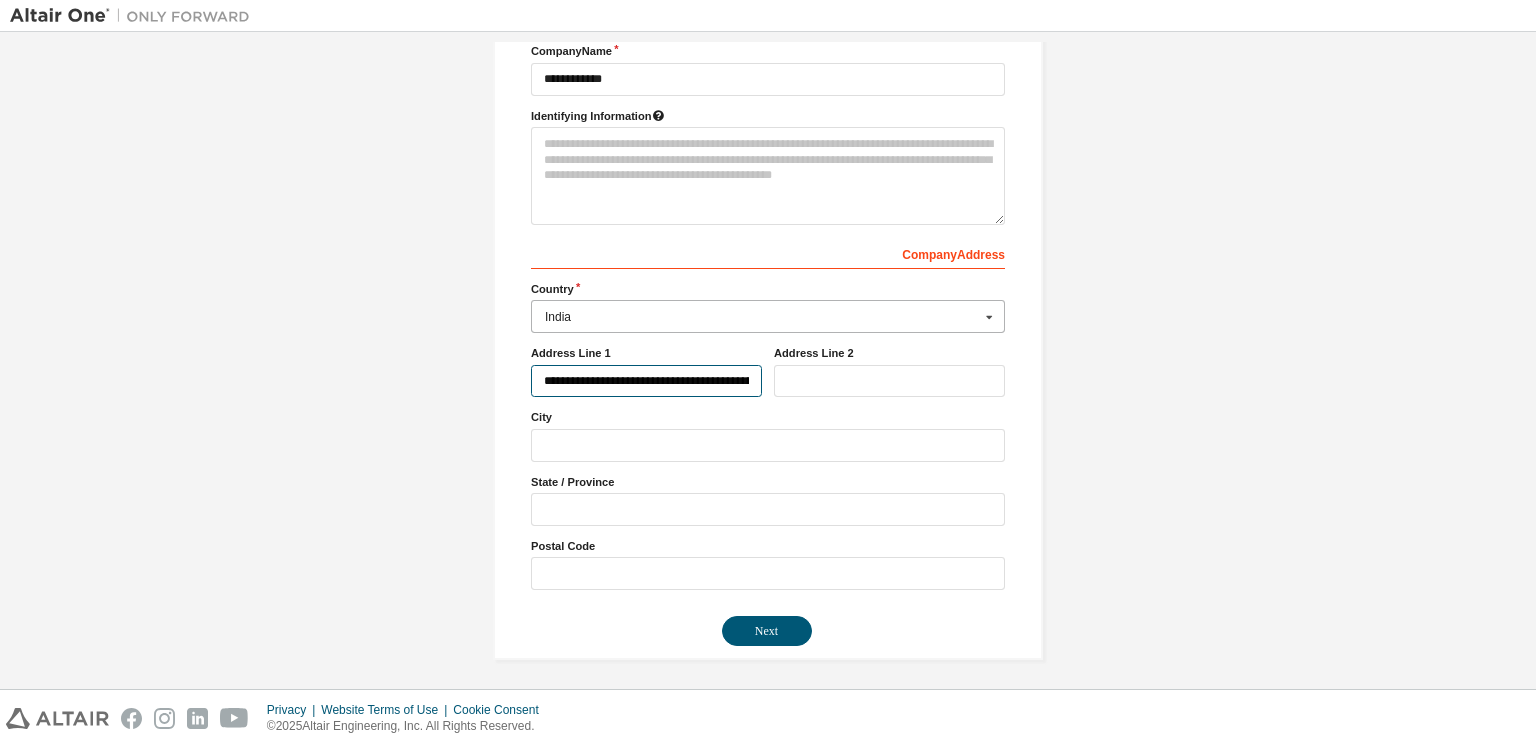 scroll, scrollTop: 0, scrollLeft: 444, axis: horizontal 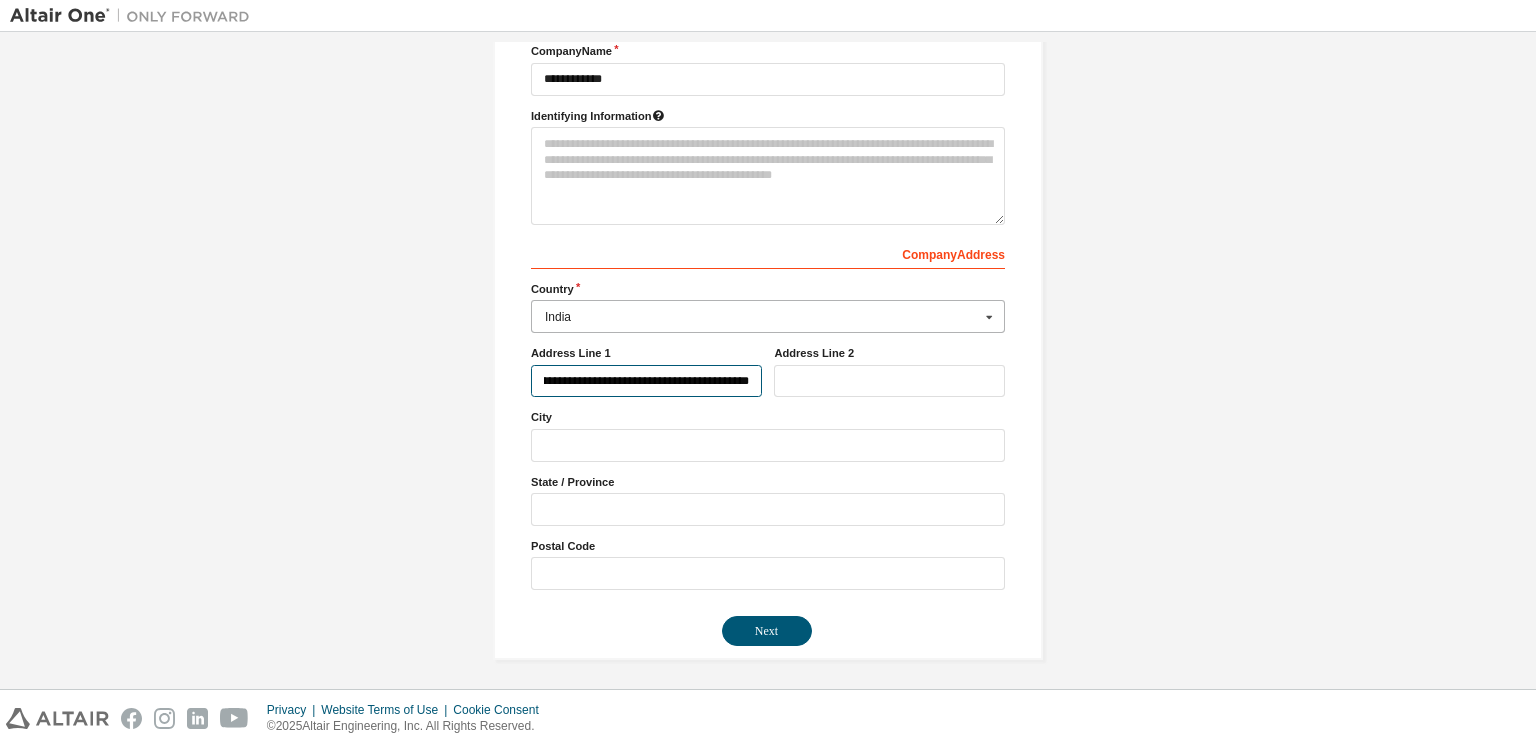 drag, startPoint x: 740, startPoint y: 382, endPoint x: 708, endPoint y: 381, distance: 32.01562 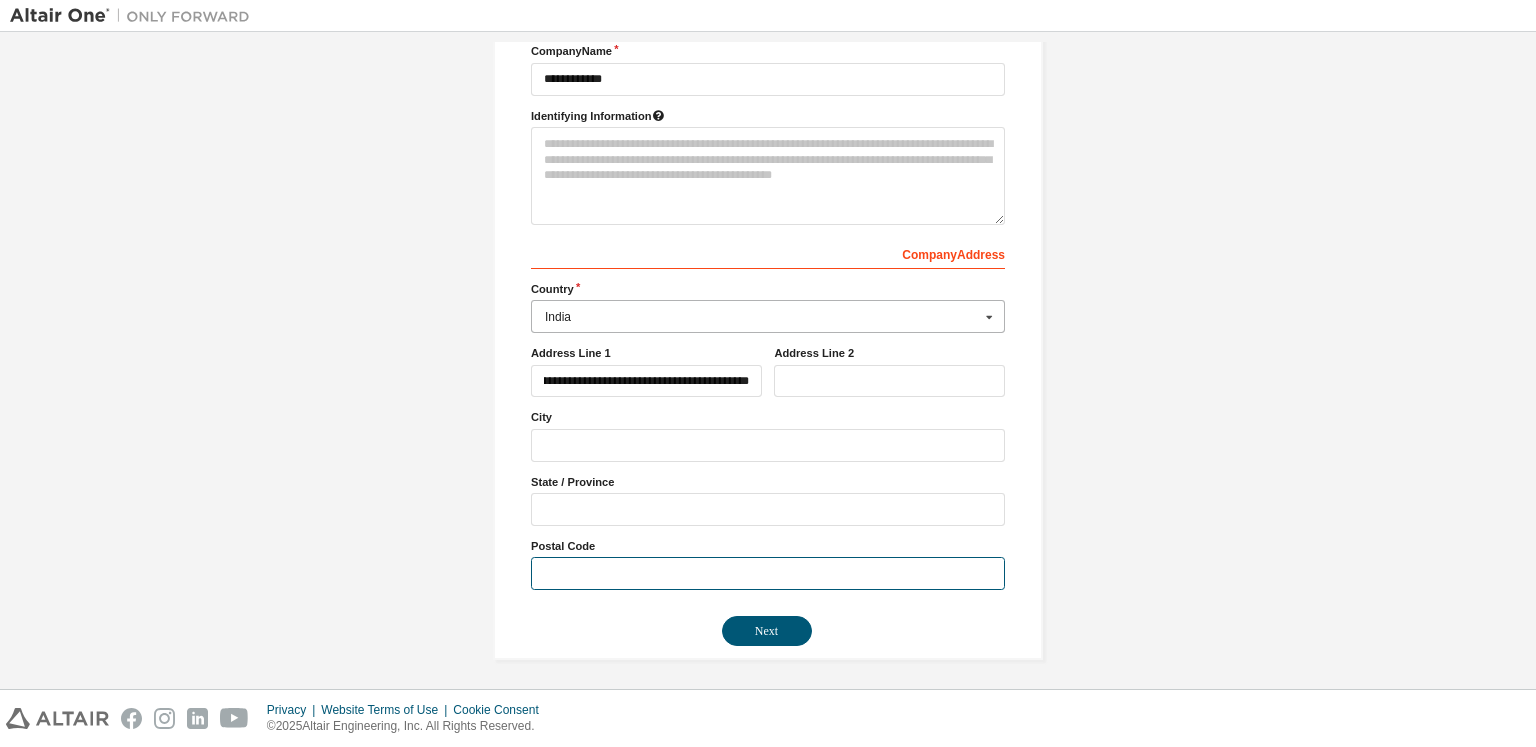click at bounding box center (768, 573) 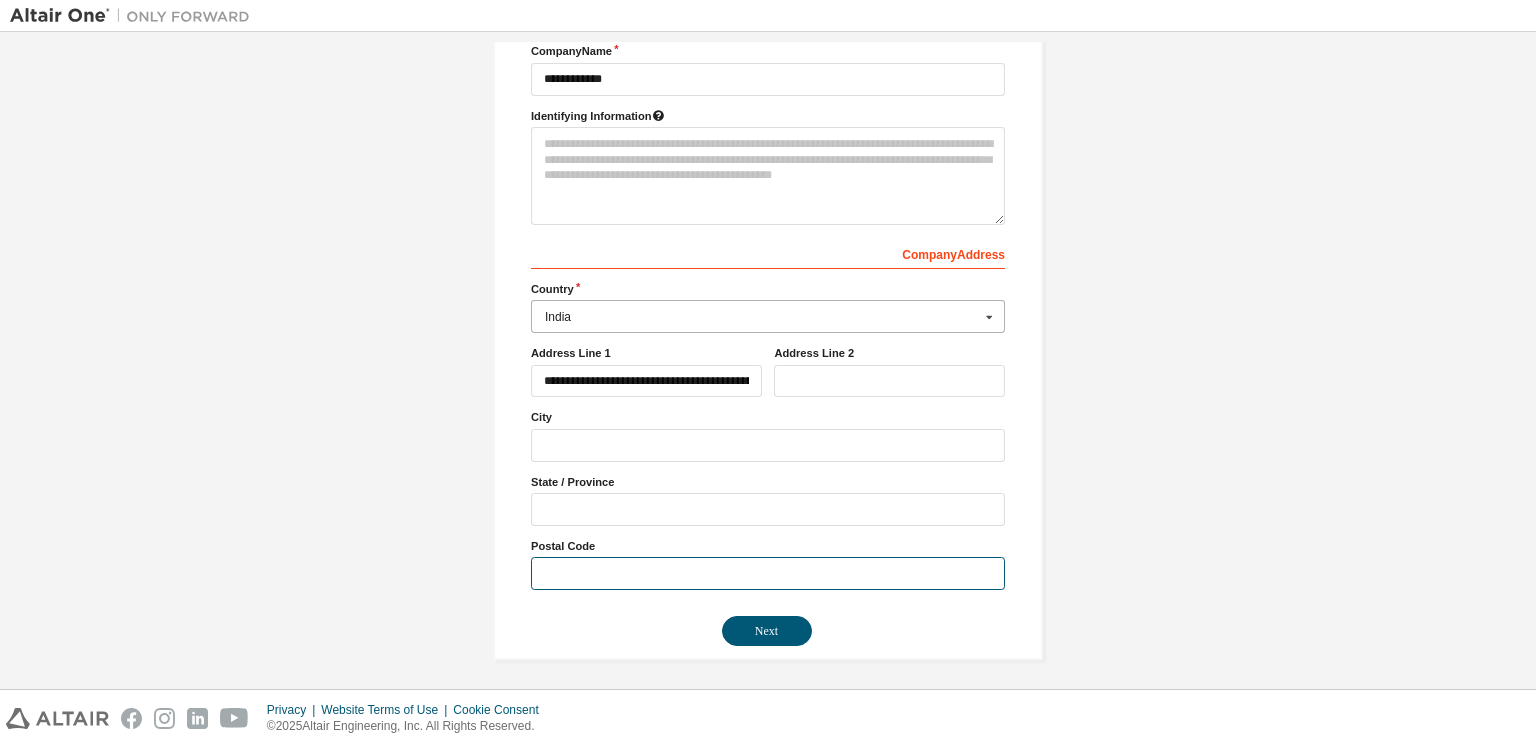 paste on "******" 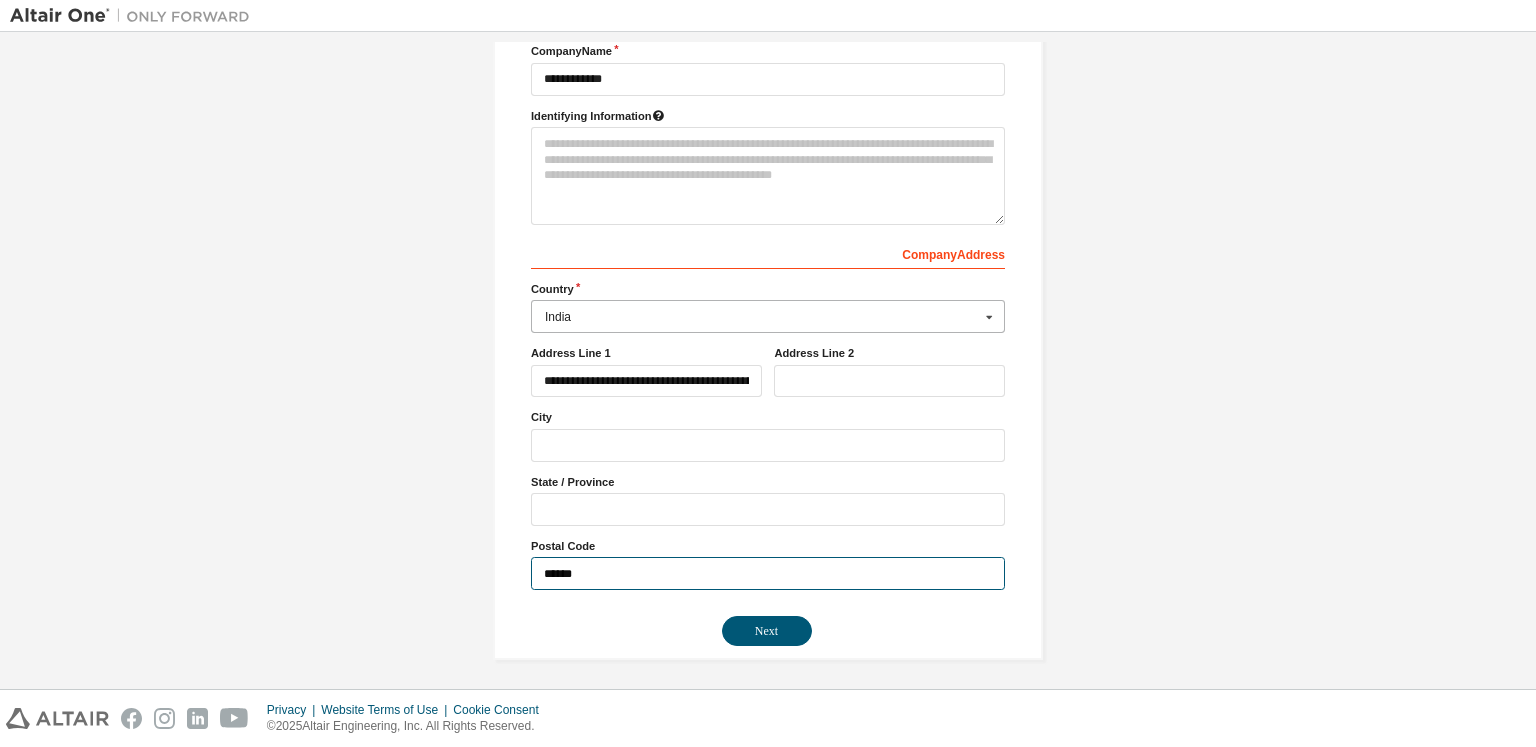 type on "******" 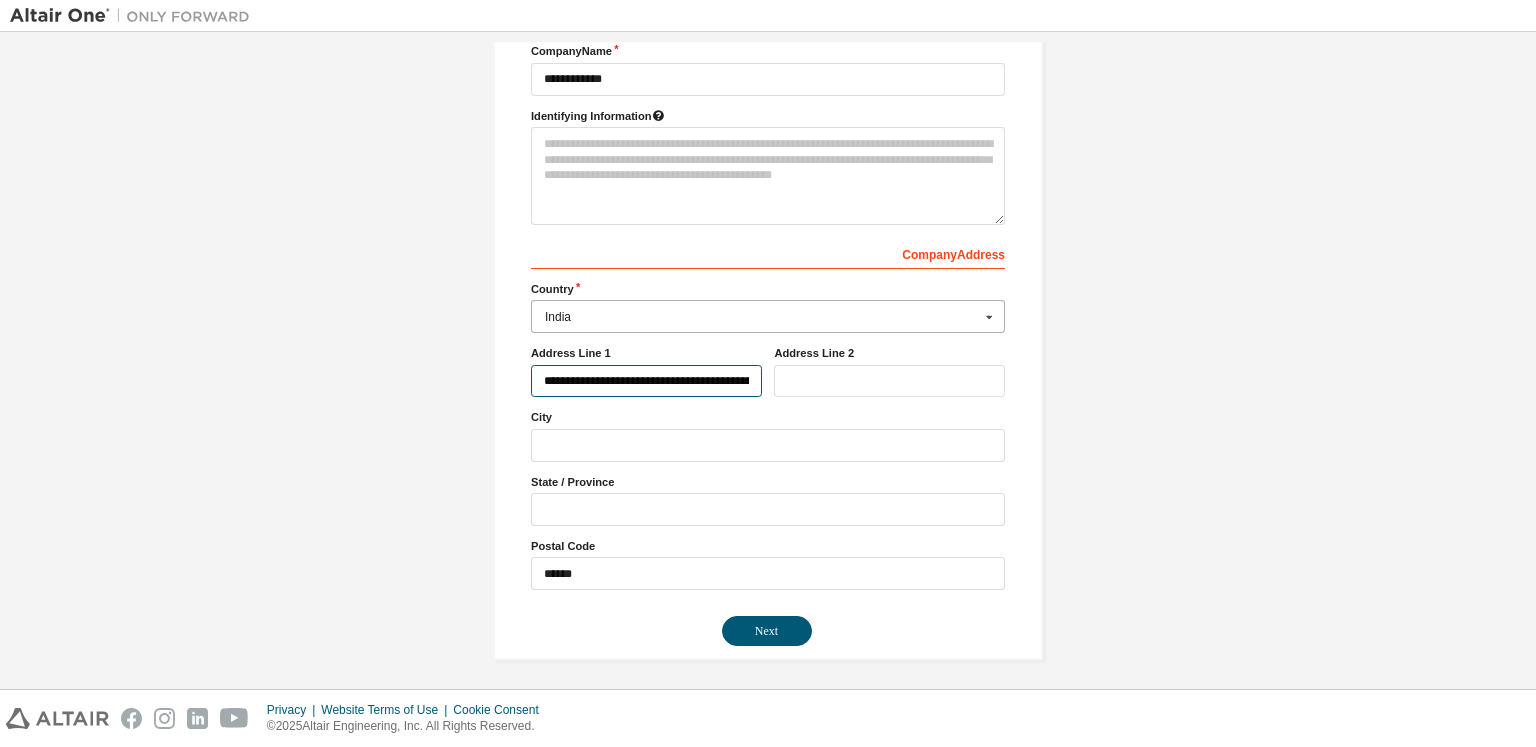 click on "**********" at bounding box center (646, 381) 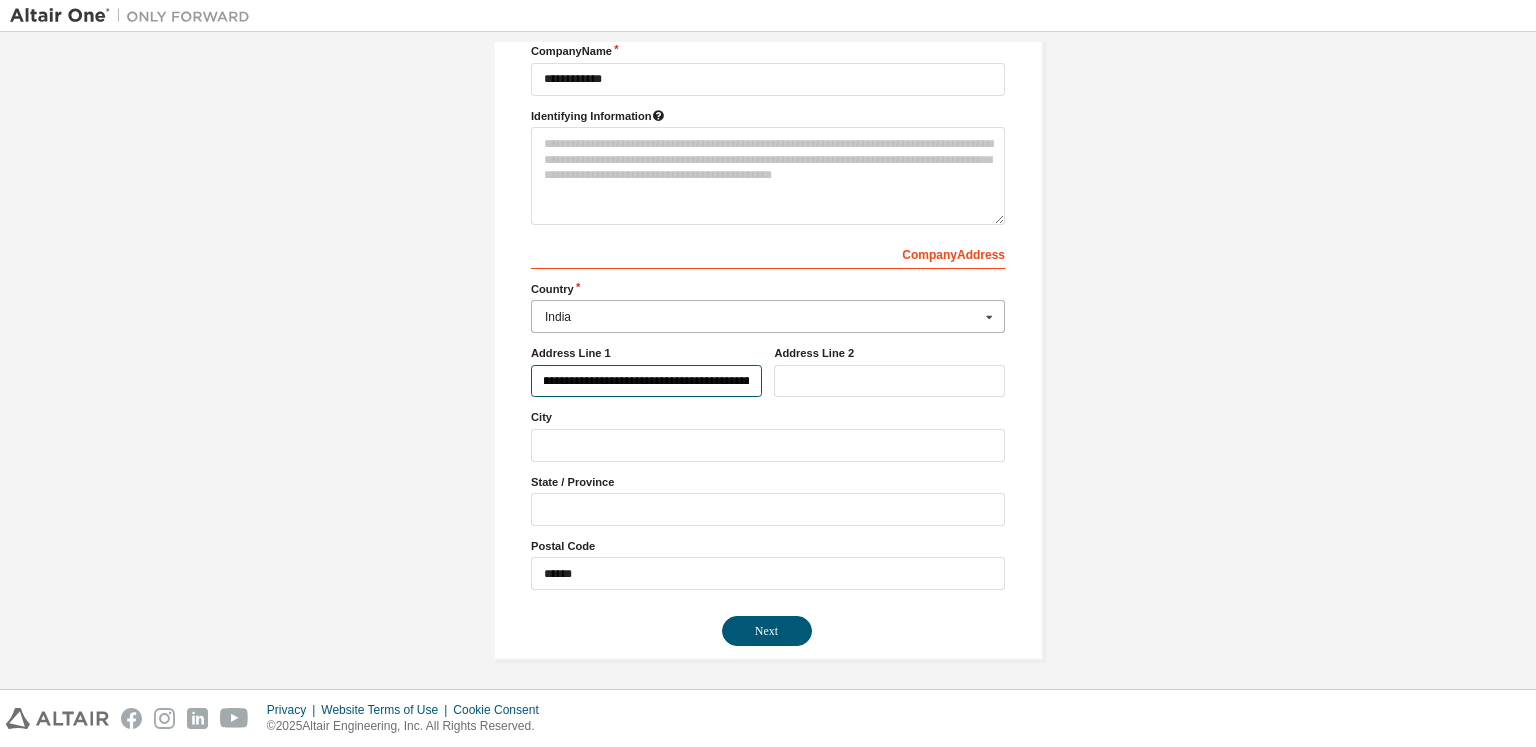 scroll, scrollTop: 0, scrollLeft: 402, axis: horizontal 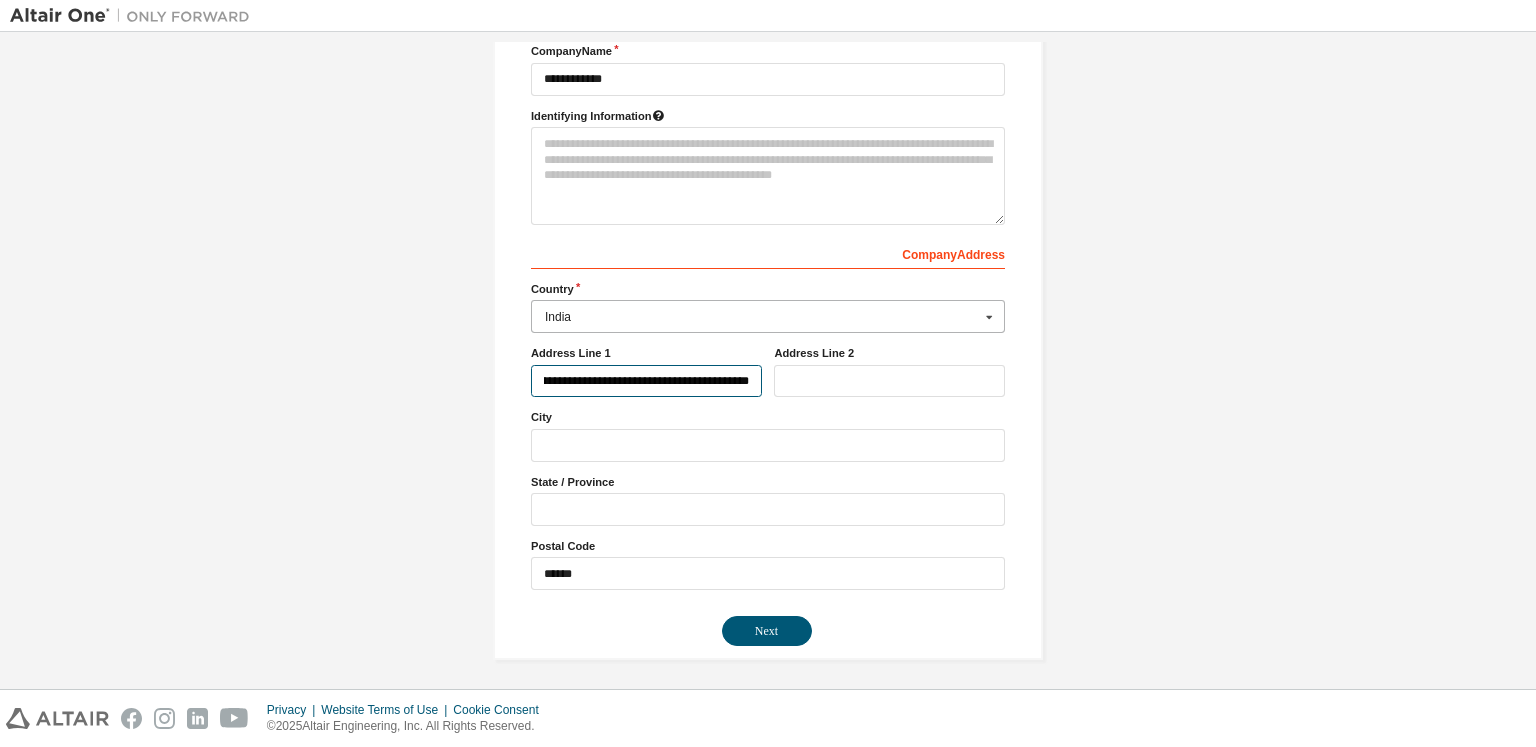 drag, startPoint x: 716, startPoint y: 386, endPoint x: 782, endPoint y: 382, distance: 66.1211 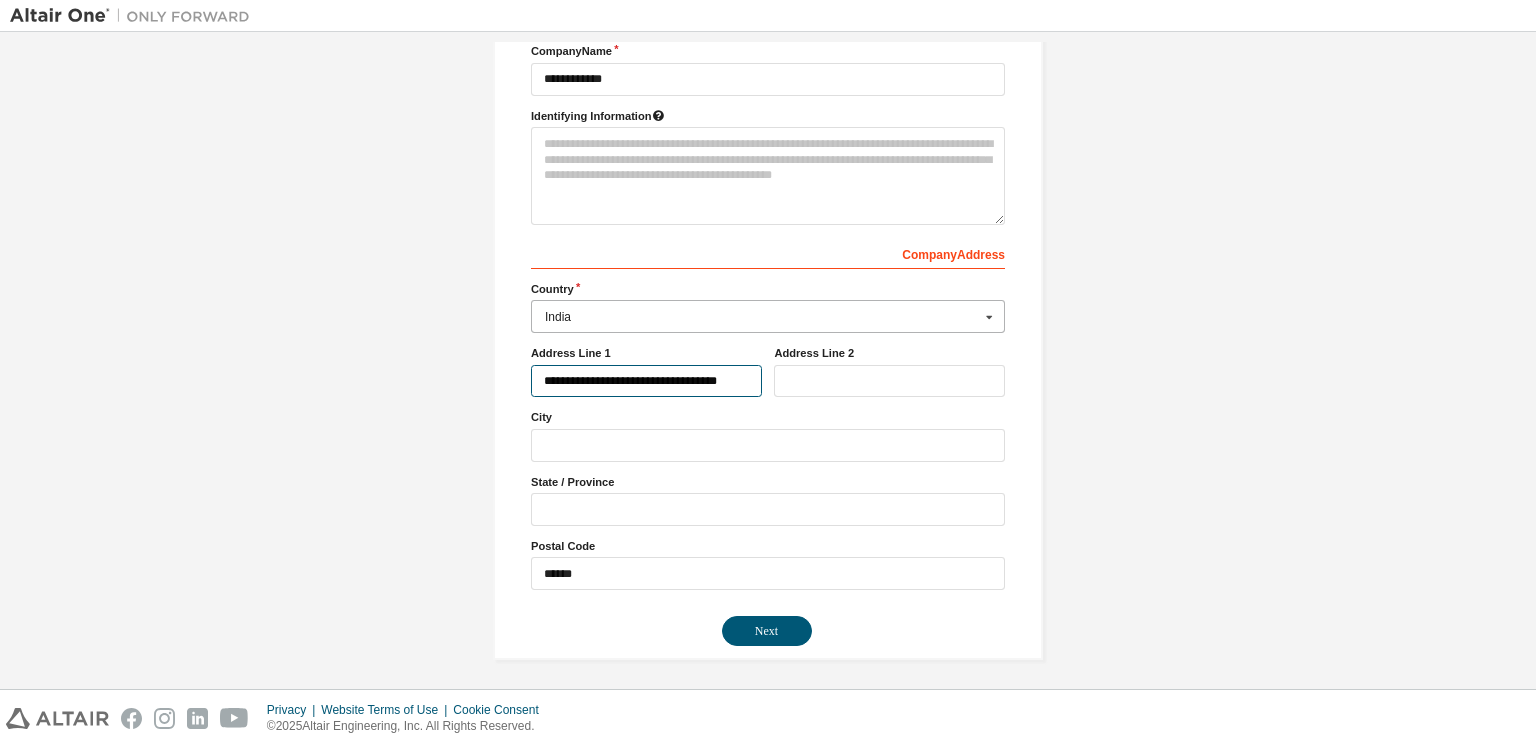 scroll, scrollTop: 0, scrollLeft: 0, axis: both 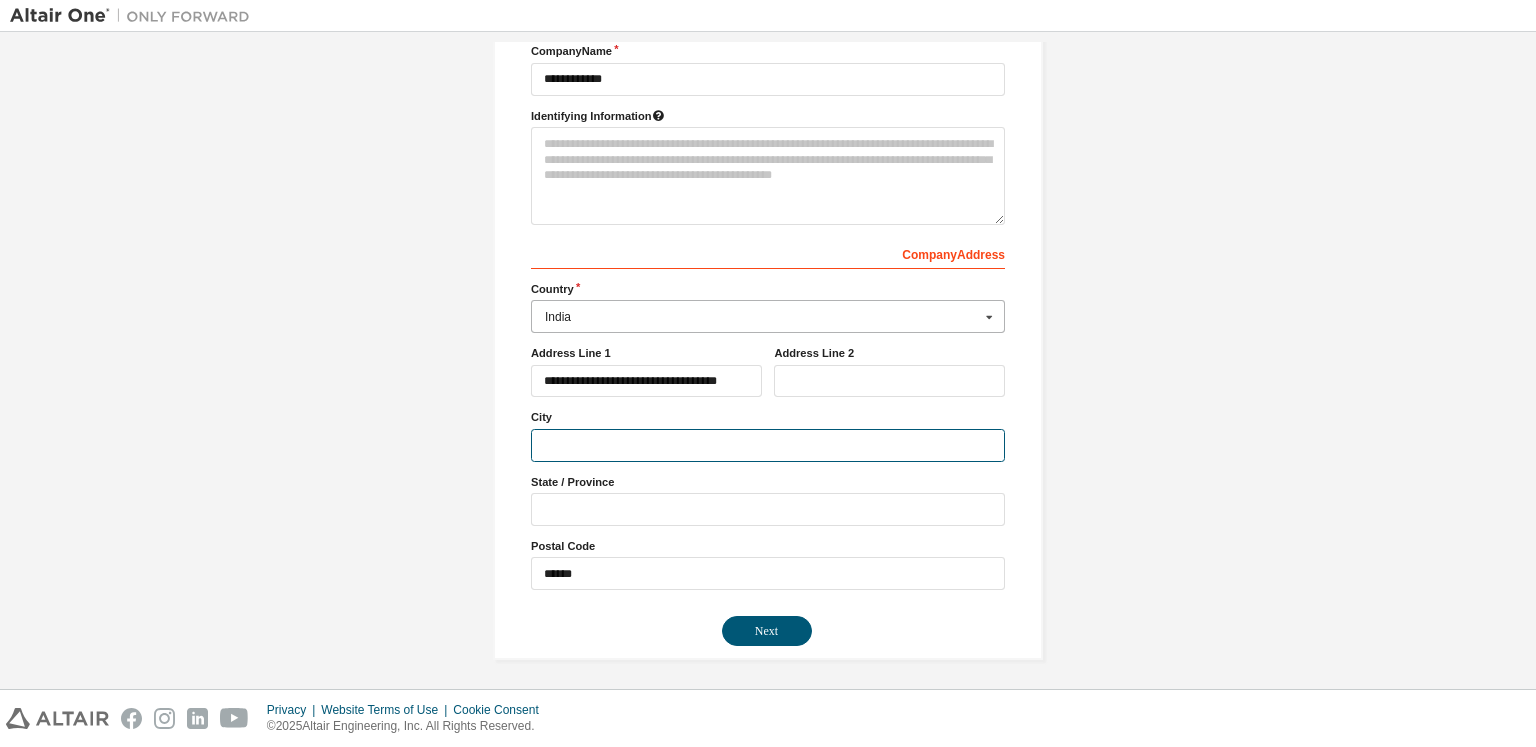 click at bounding box center (768, 445) 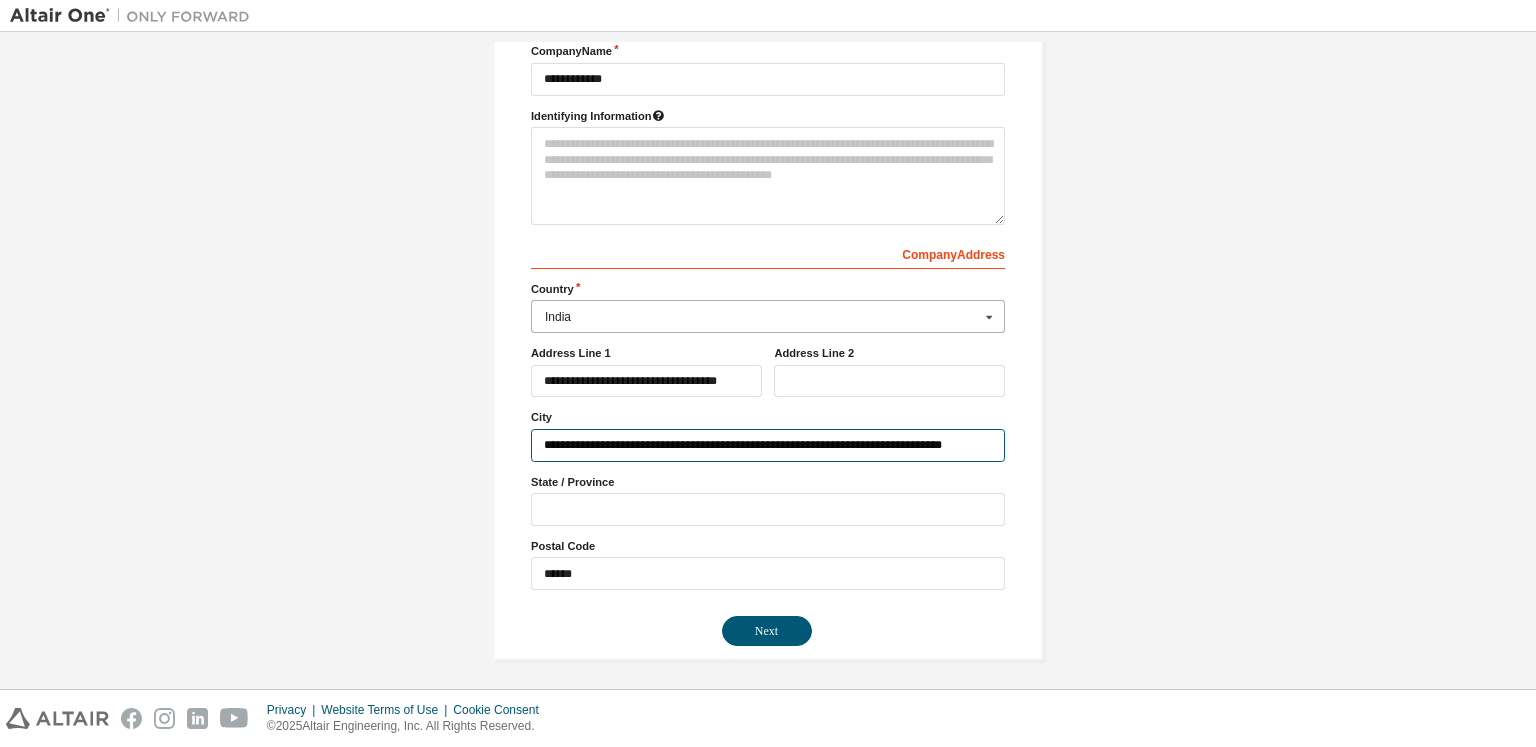 drag, startPoint x: 609, startPoint y: 442, endPoint x: 520, endPoint y: 437, distance: 89.140335 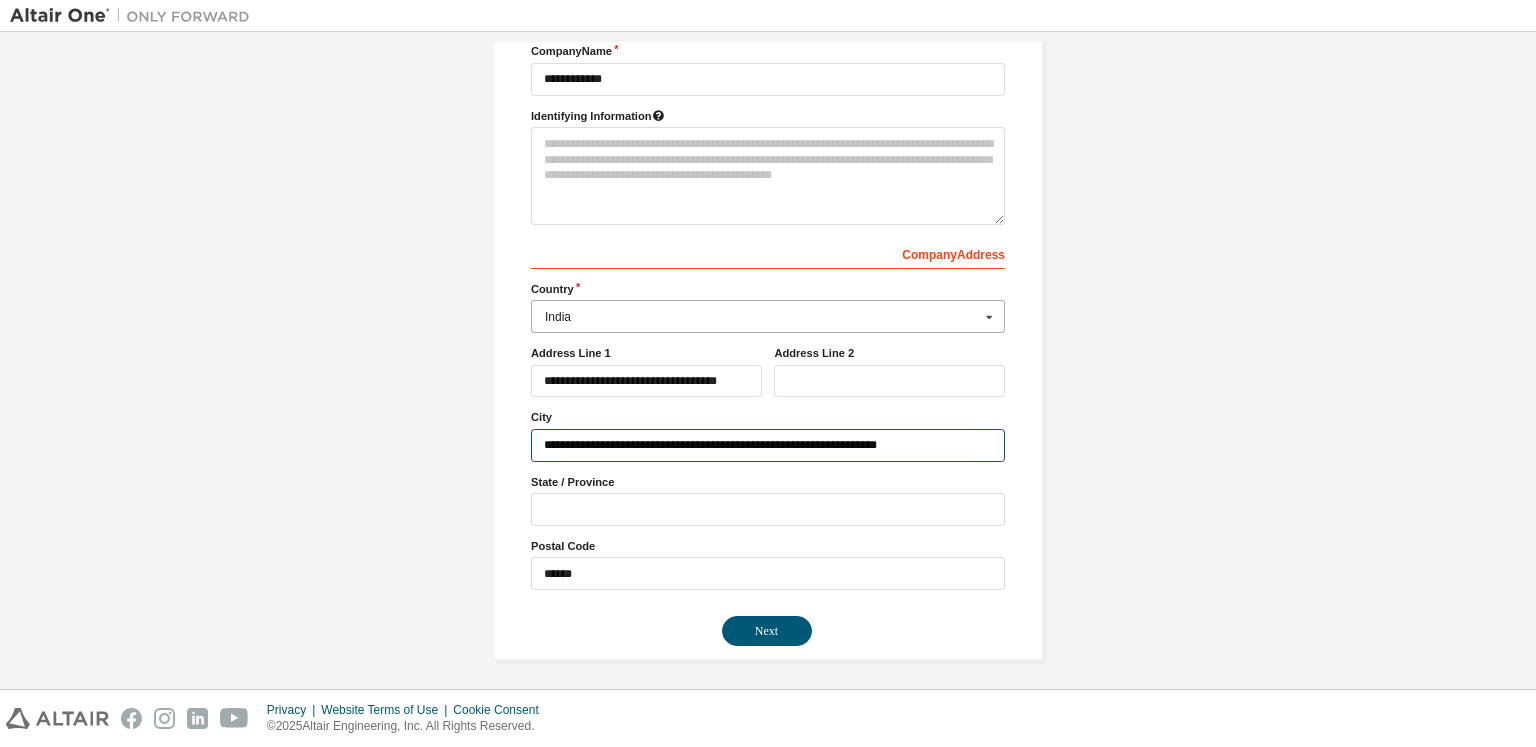 type on "**********" 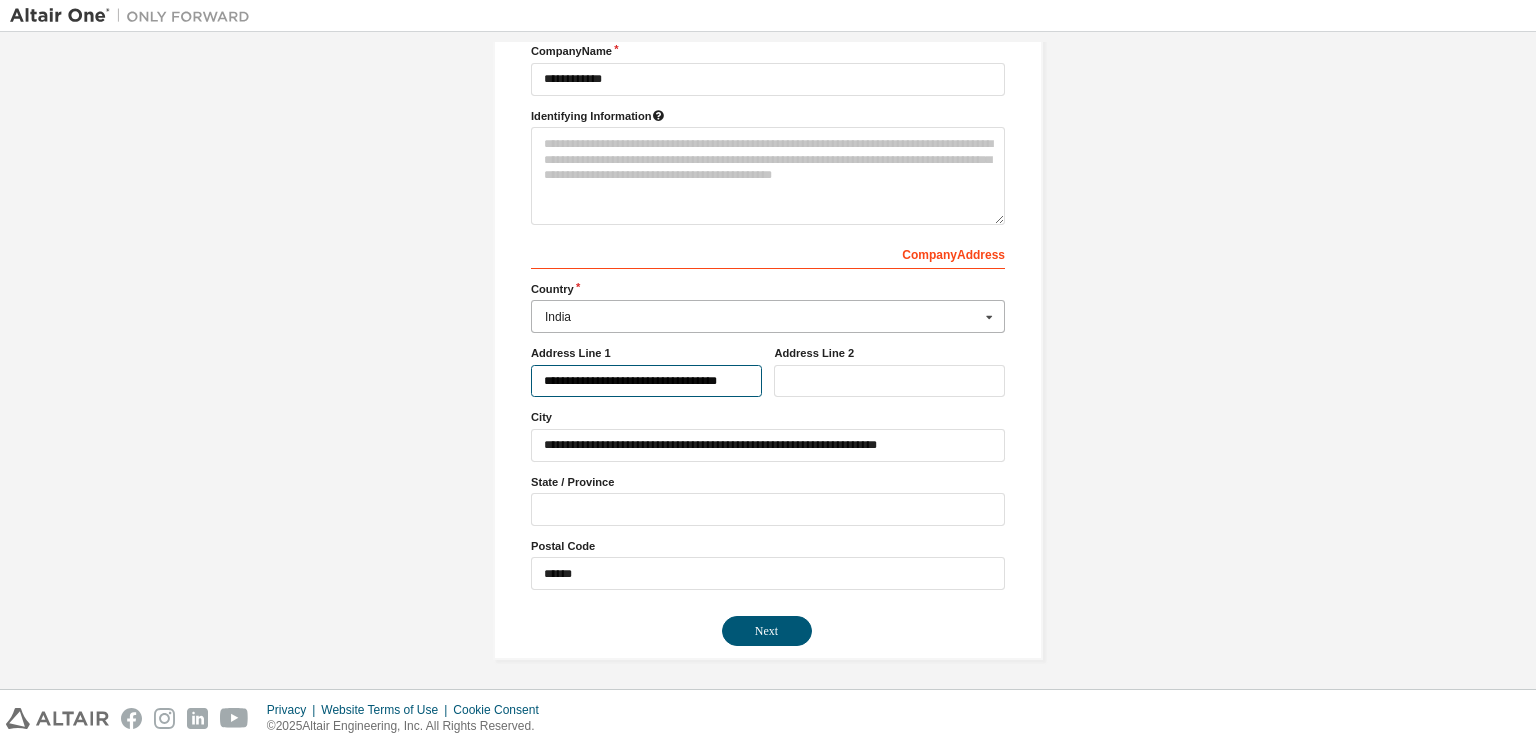 click on "**********" at bounding box center (646, 381) 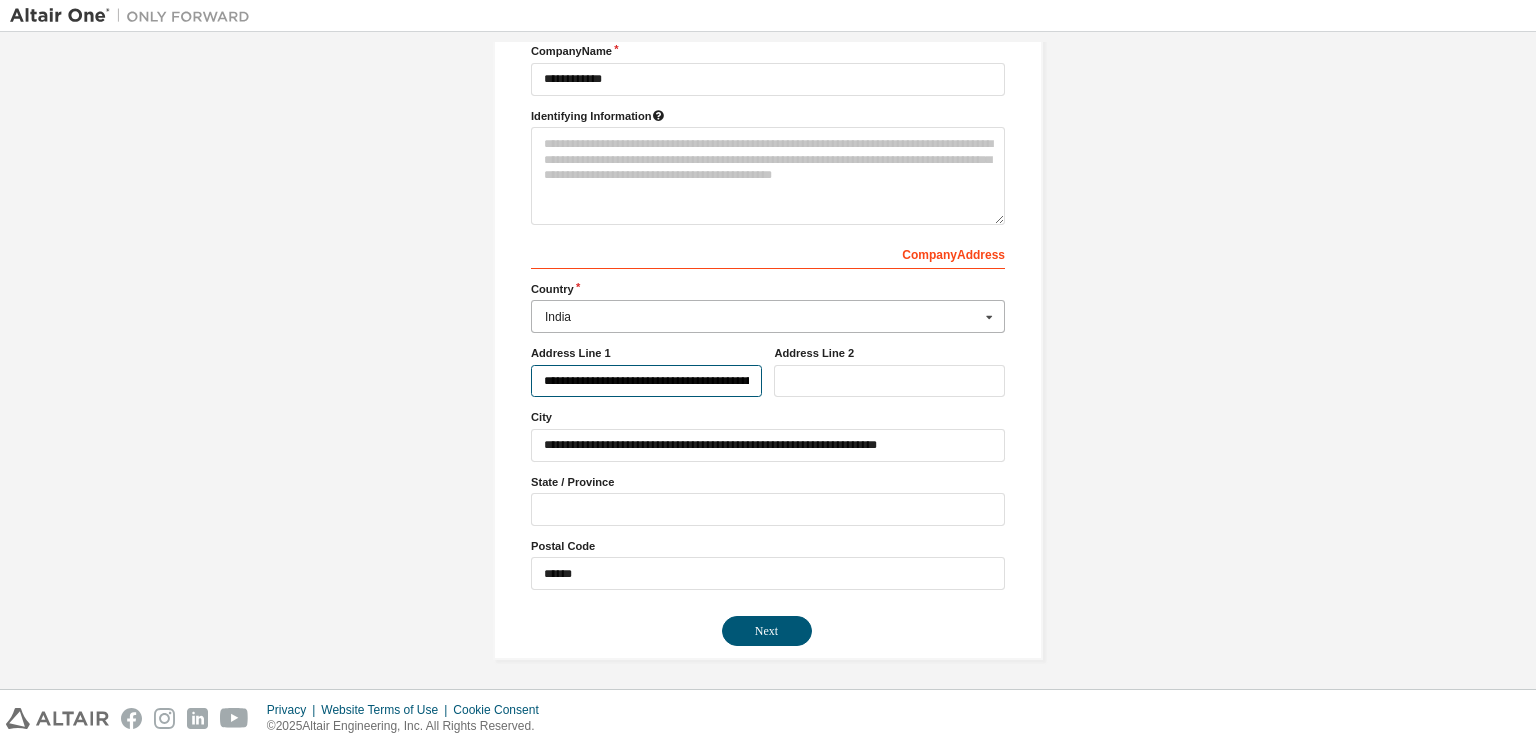 scroll, scrollTop: 0, scrollLeft: 41, axis: horizontal 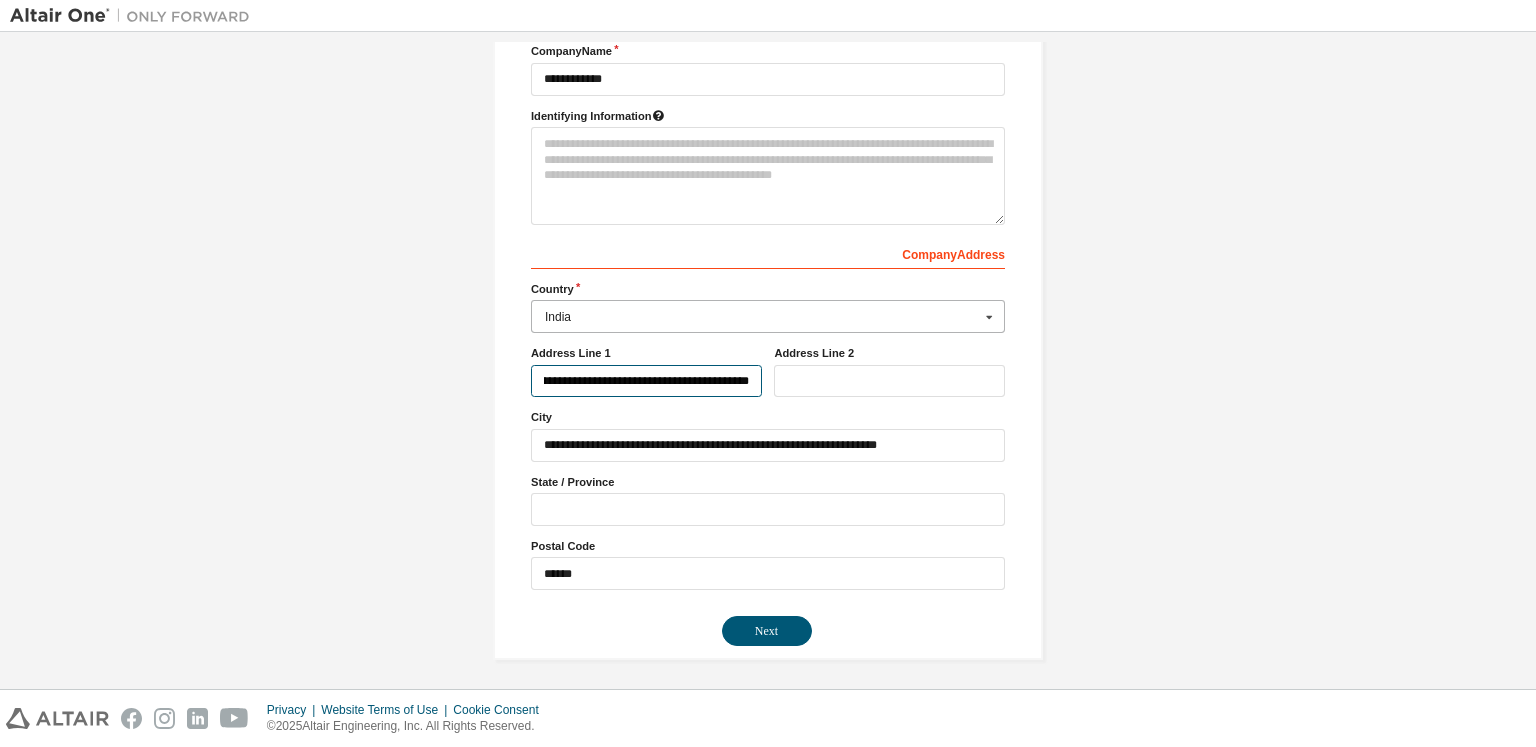 type on "**********" 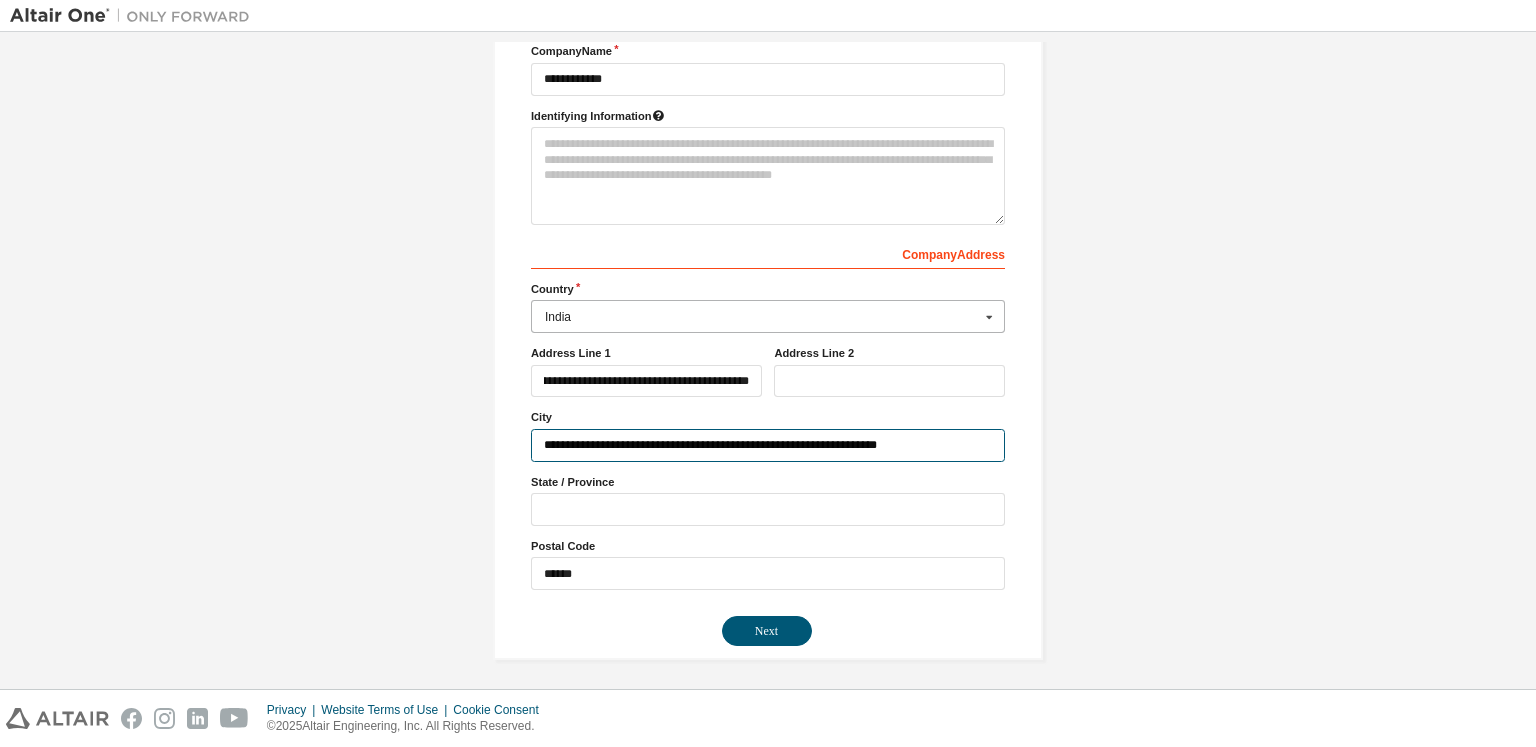 scroll, scrollTop: 0, scrollLeft: 0, axis: both 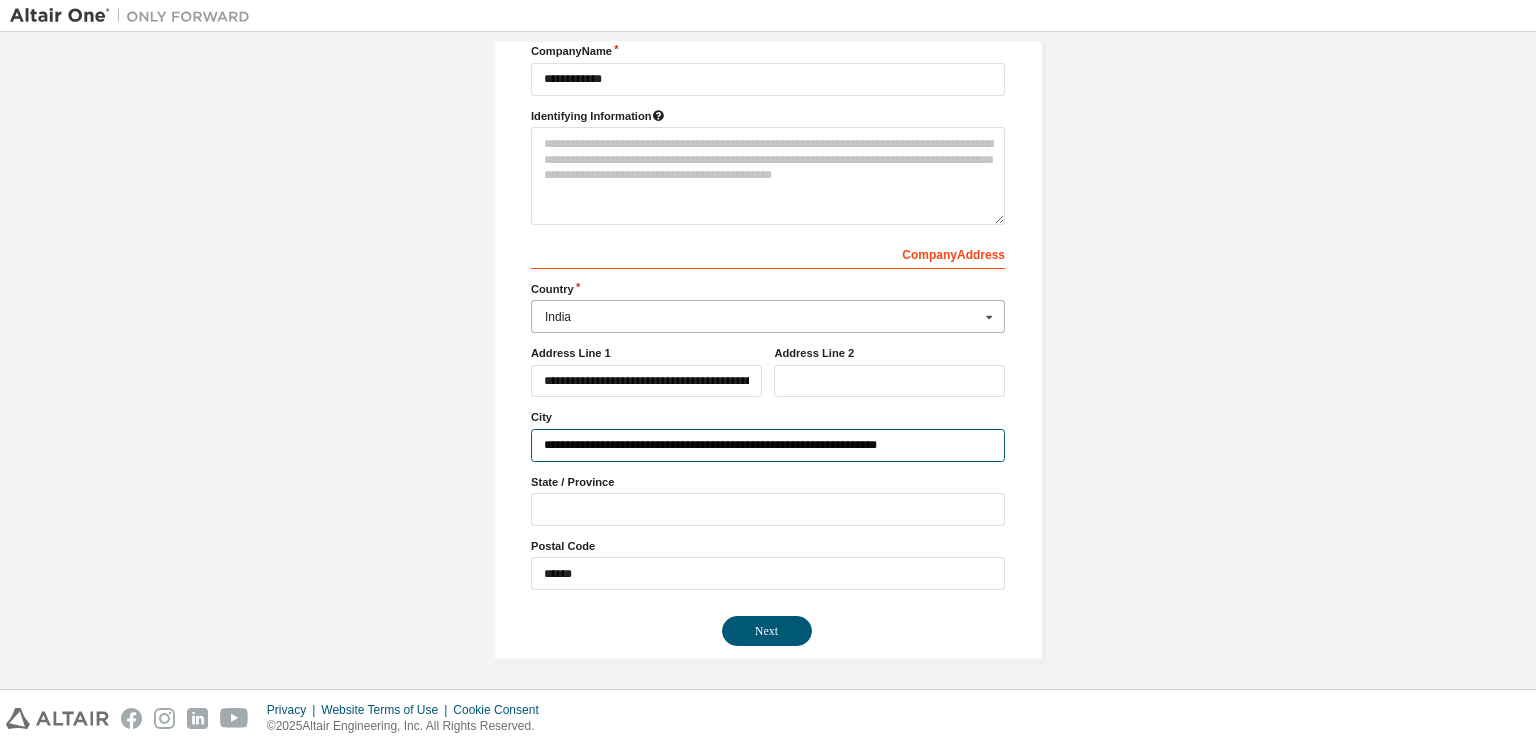 drag, startPoint x: 784, startPoint y: 448, endPoint x: 493, endPoint y: 443, distance: 291.04294 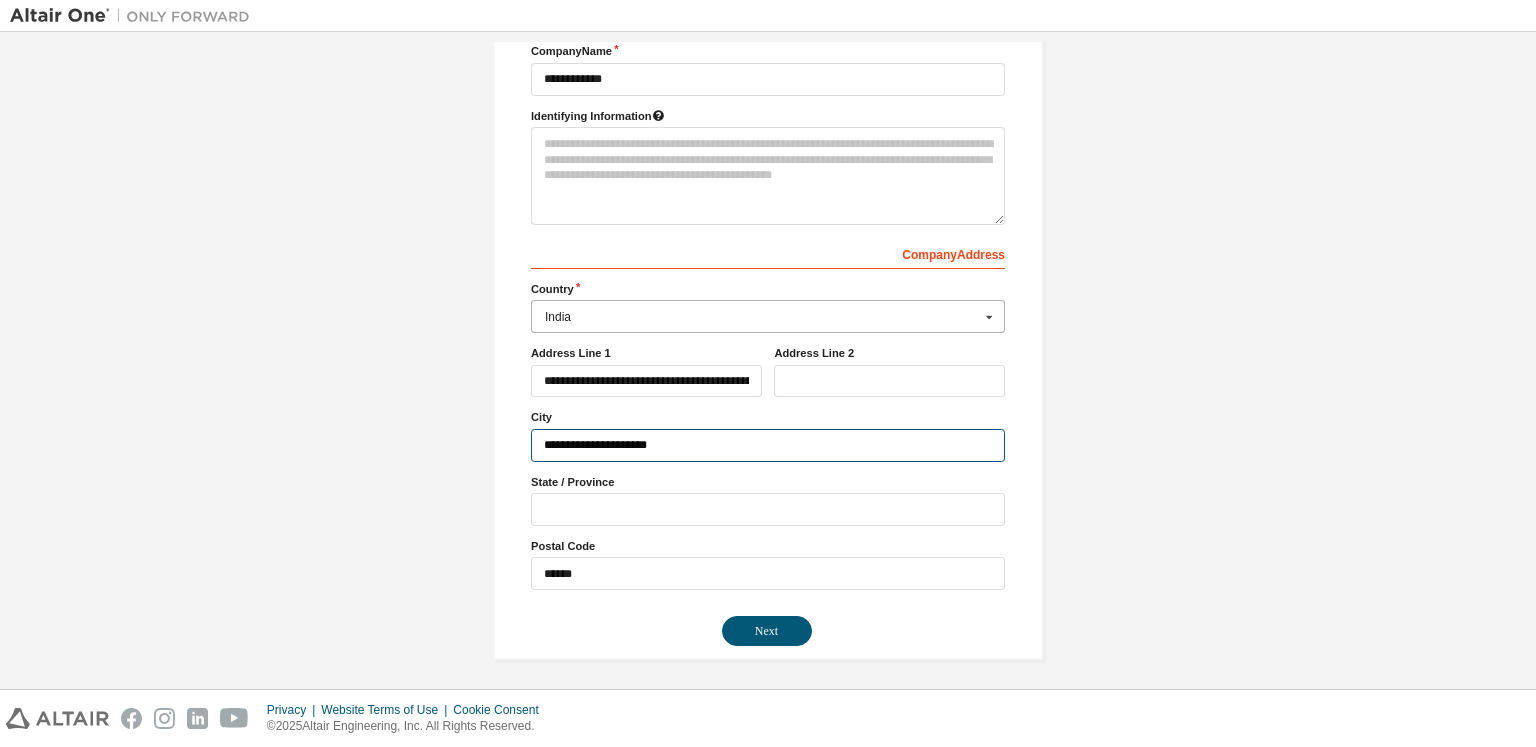 type on "**********" 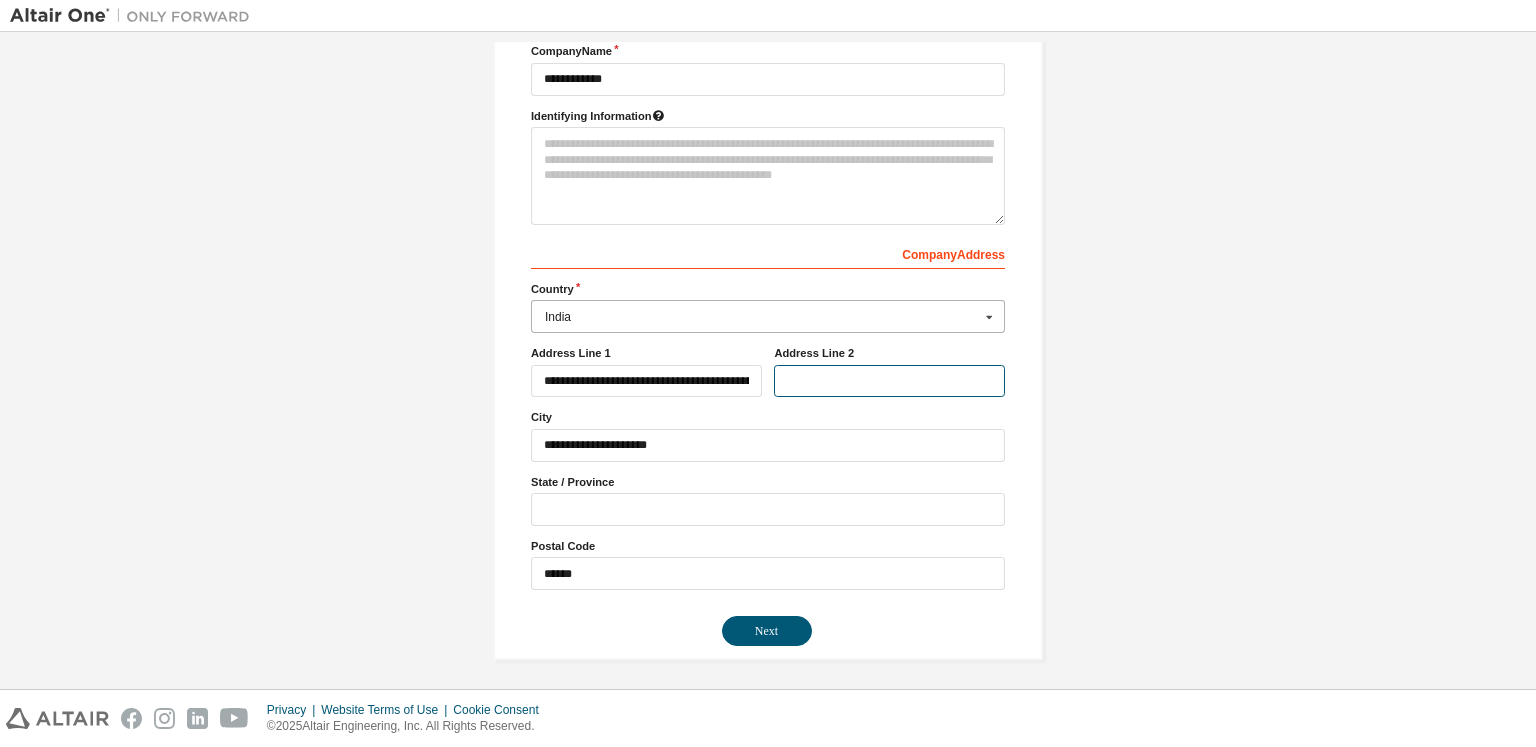 click at bounding box center (889, 381) 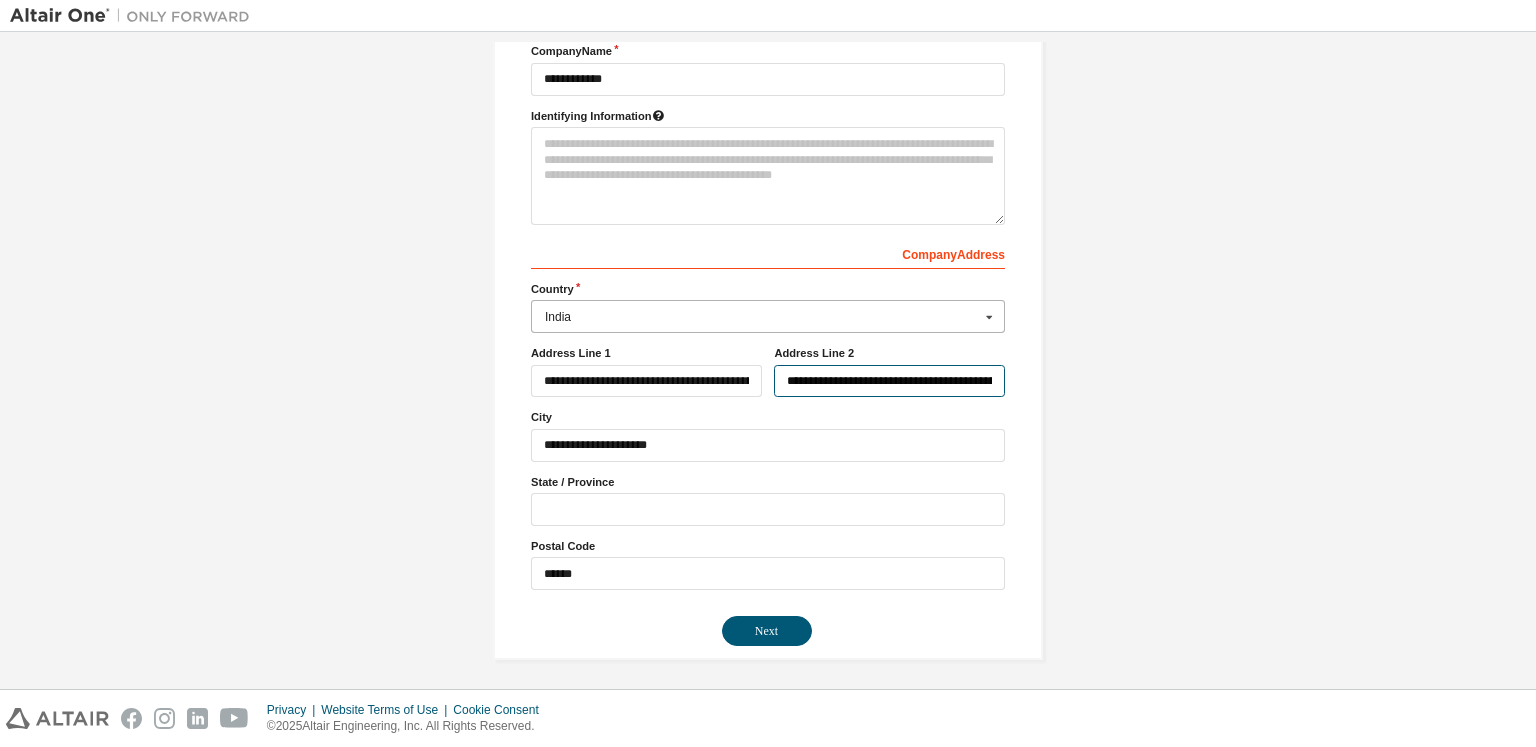 scroll, scrollTop: 0, scrollLeft: 39, axis: horizontal 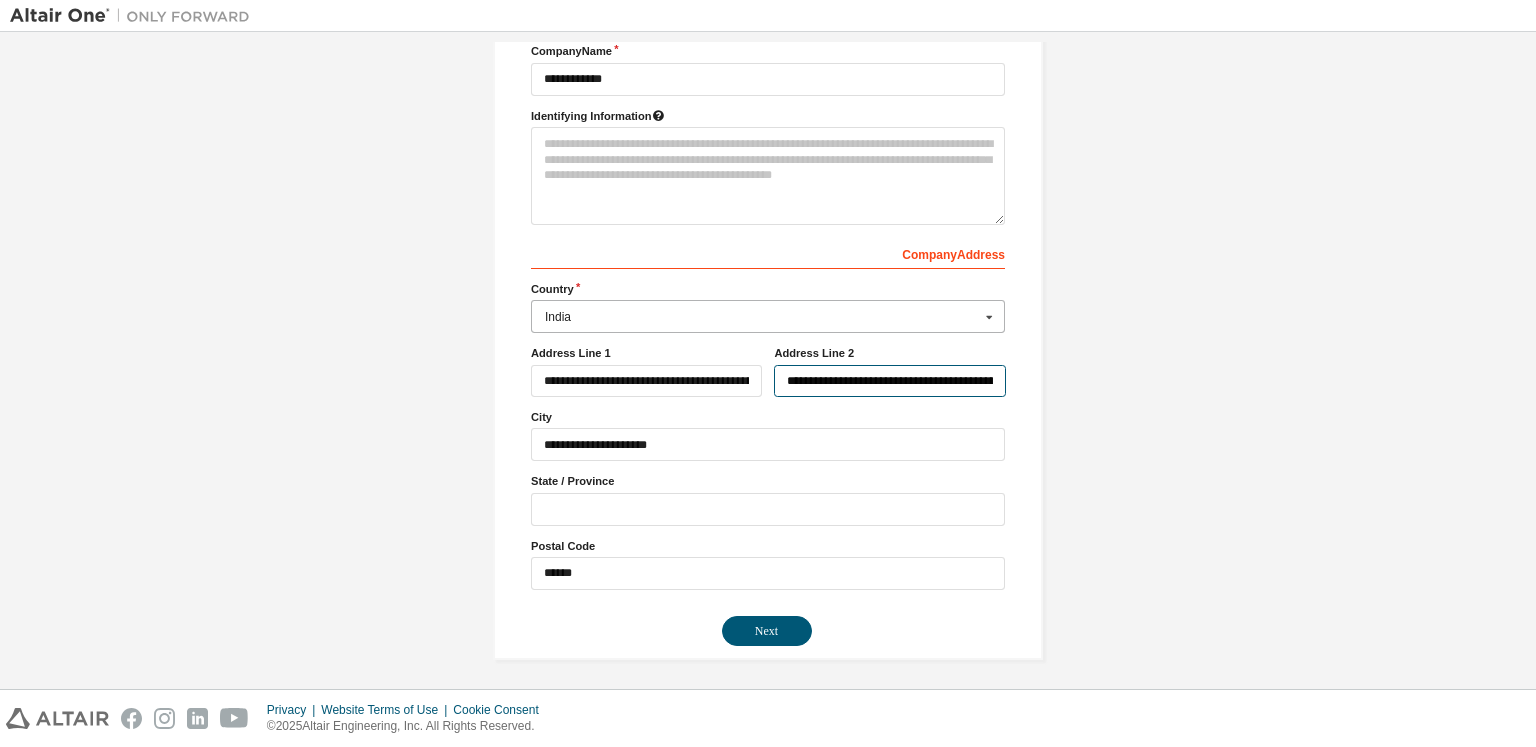 drag, startPoint x: 815, startPoint y: 386, endPoint x: 752, endPoint y: 376, distance: 63.788715 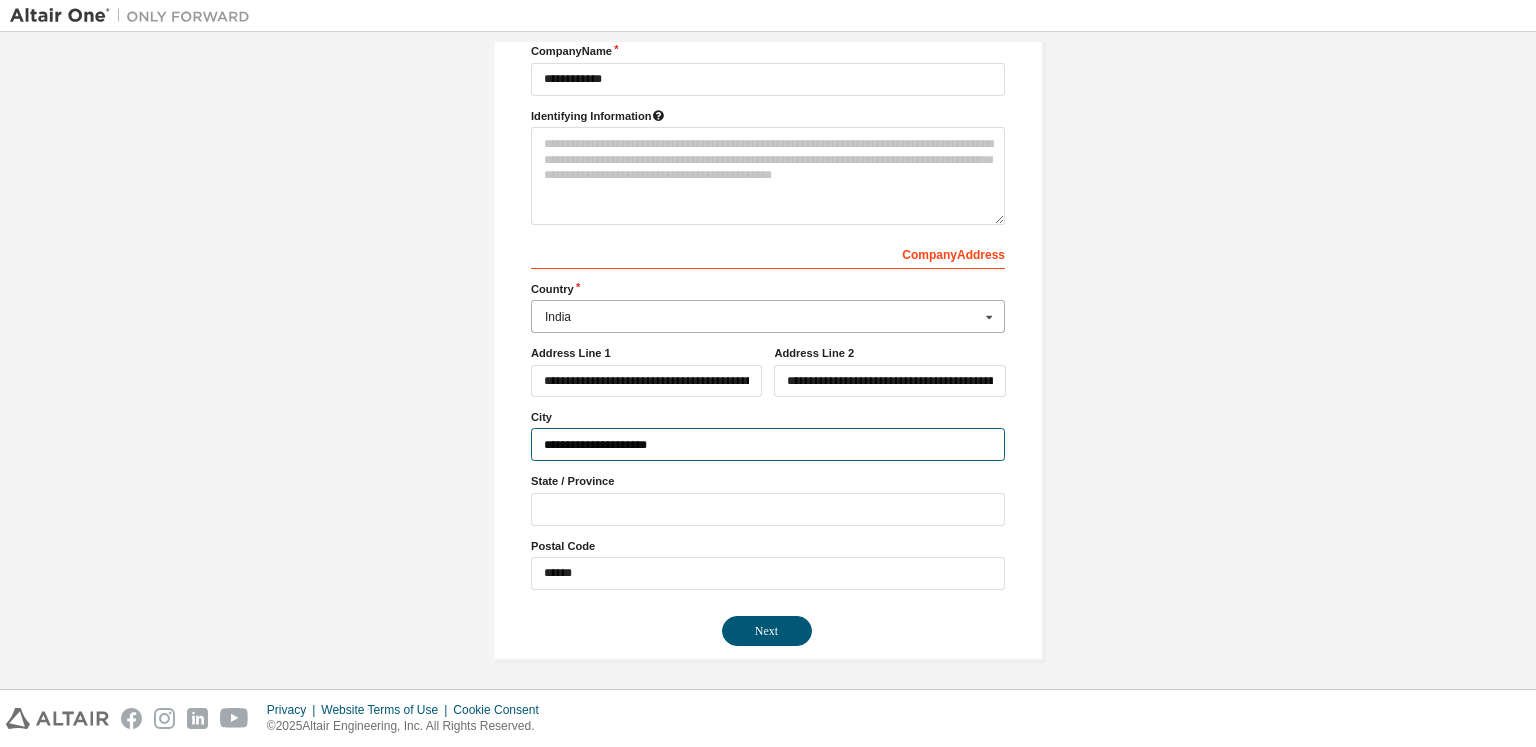 drag, startPoint x: 683, startPoint y: 446, endPoint x: 600, endPoint y: 449, distance: 83.0542 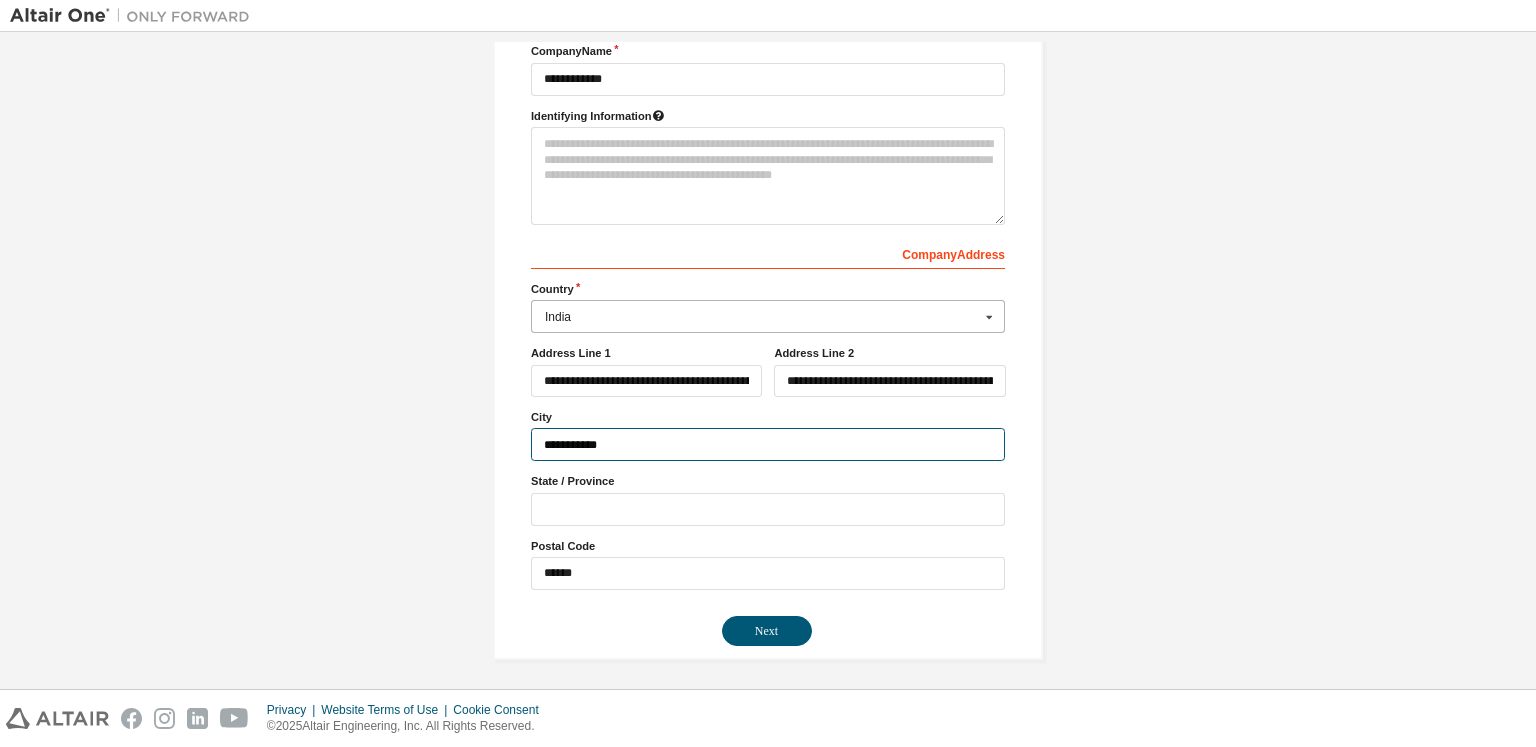 type on "**********" 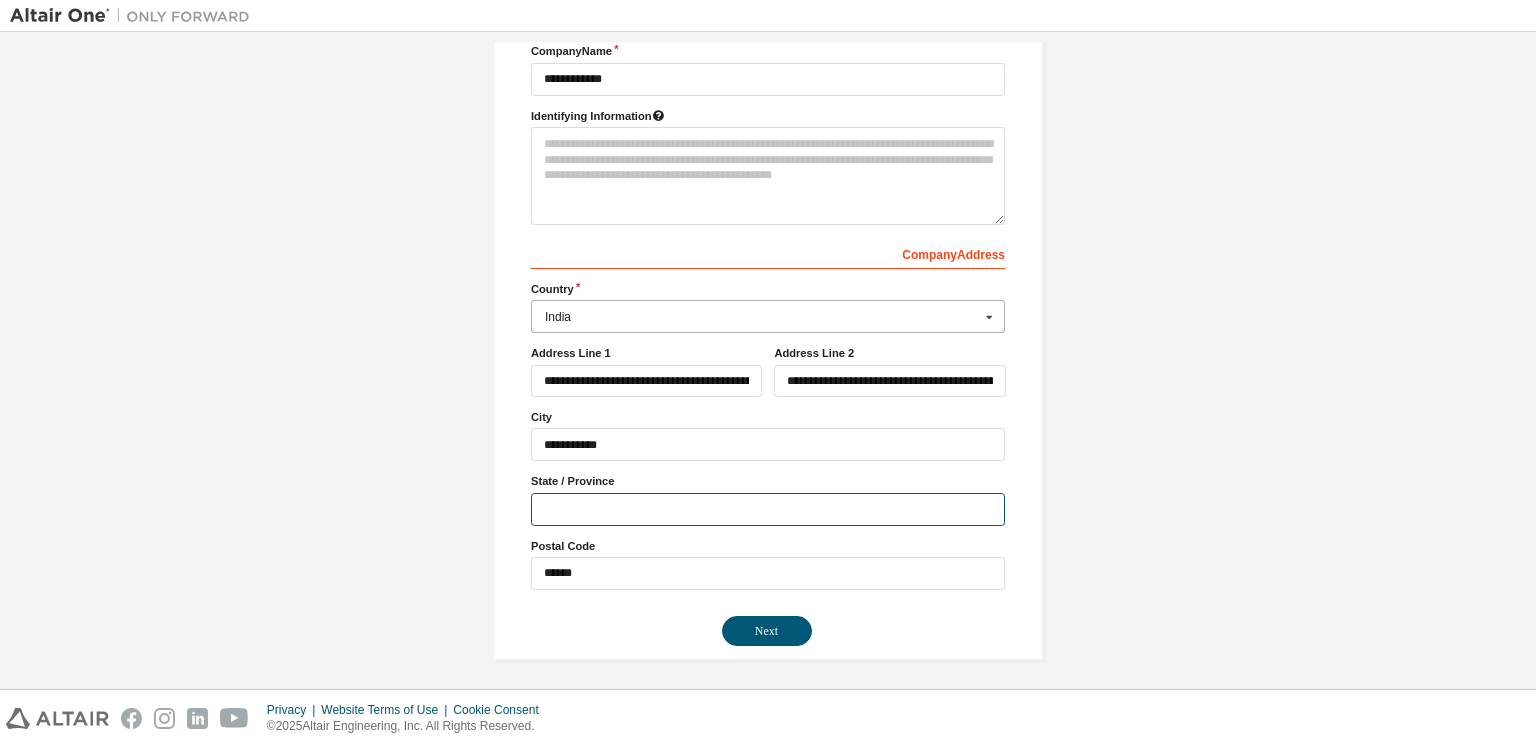 click at bounding box center [768, 509] 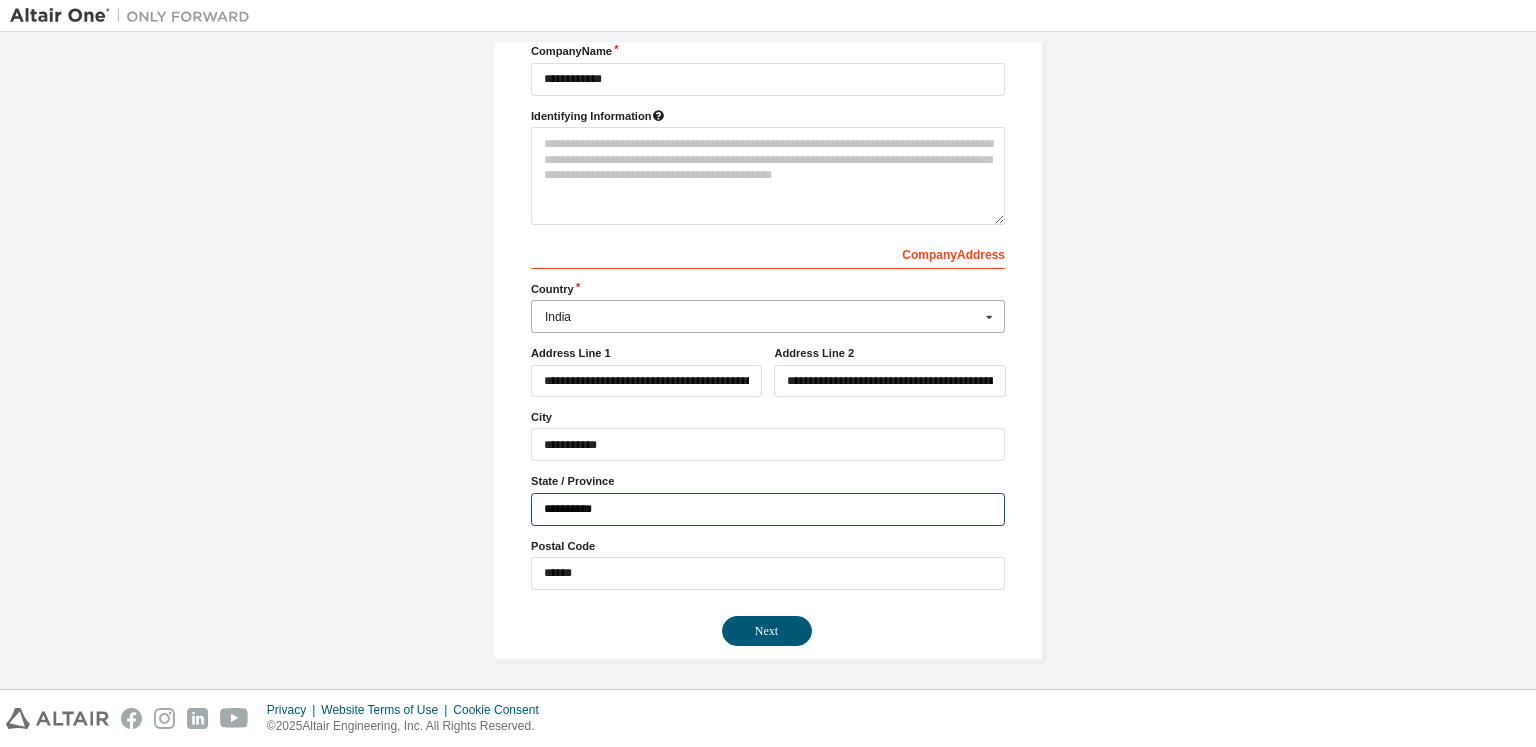 type on "*********" 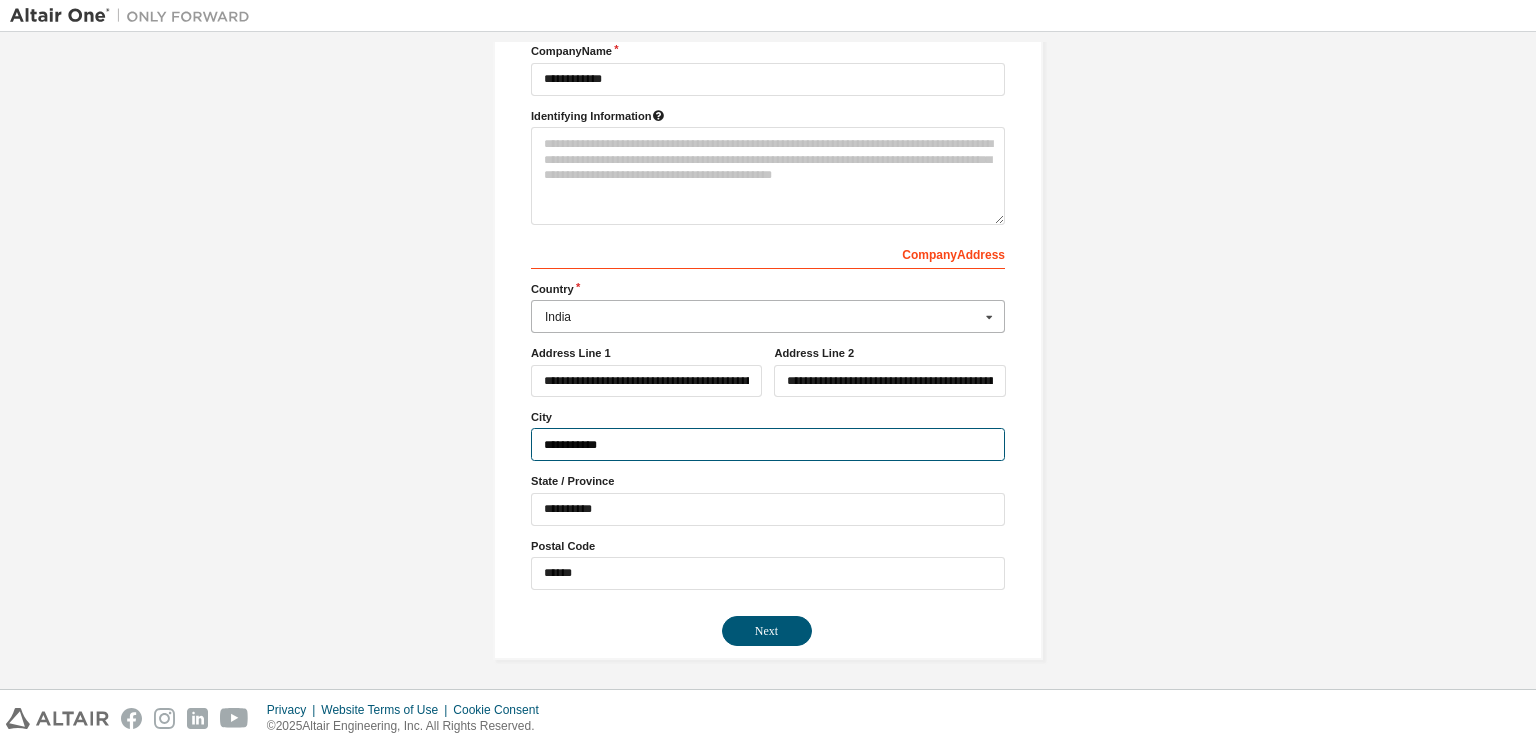 click on "**********" at bounding box center [768, 444] 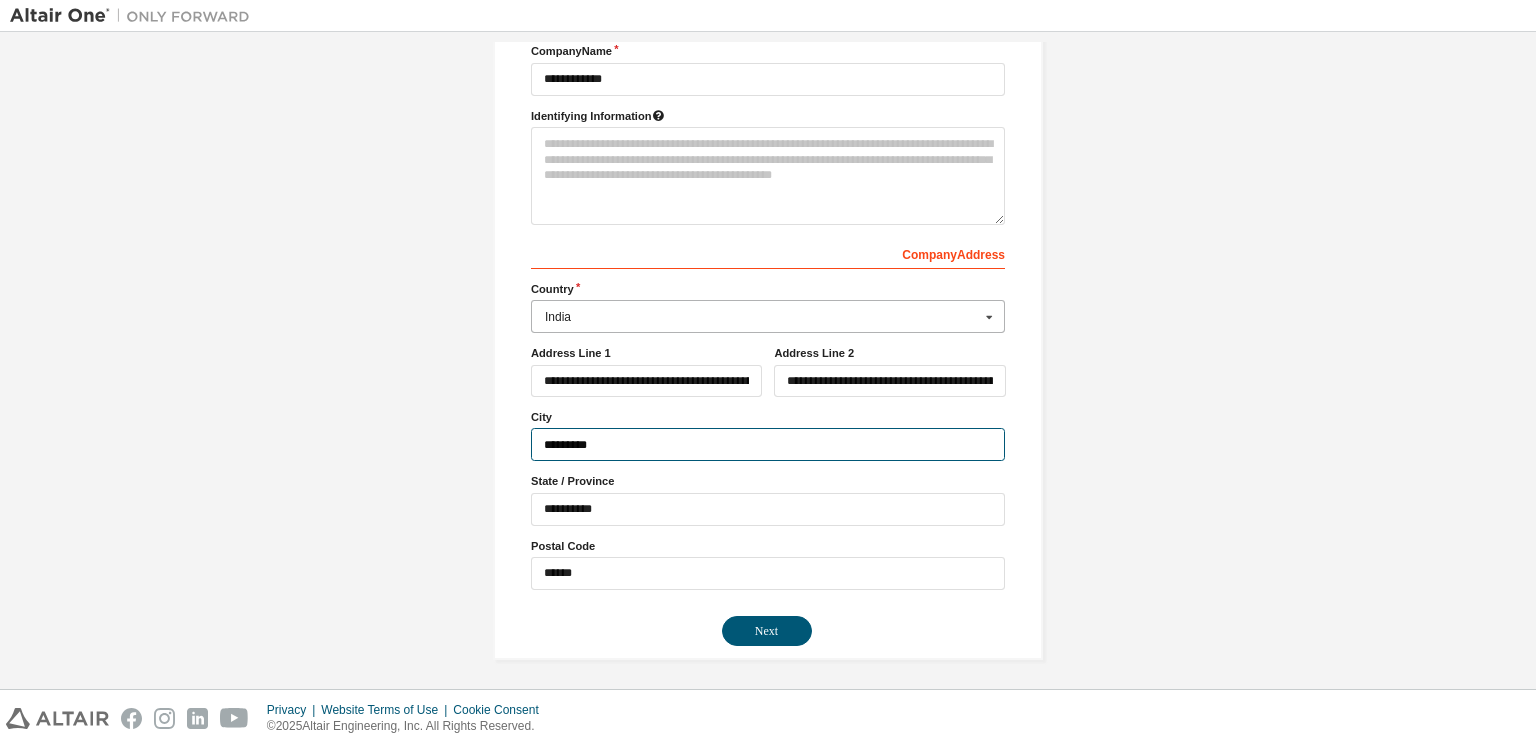 type on "*********" 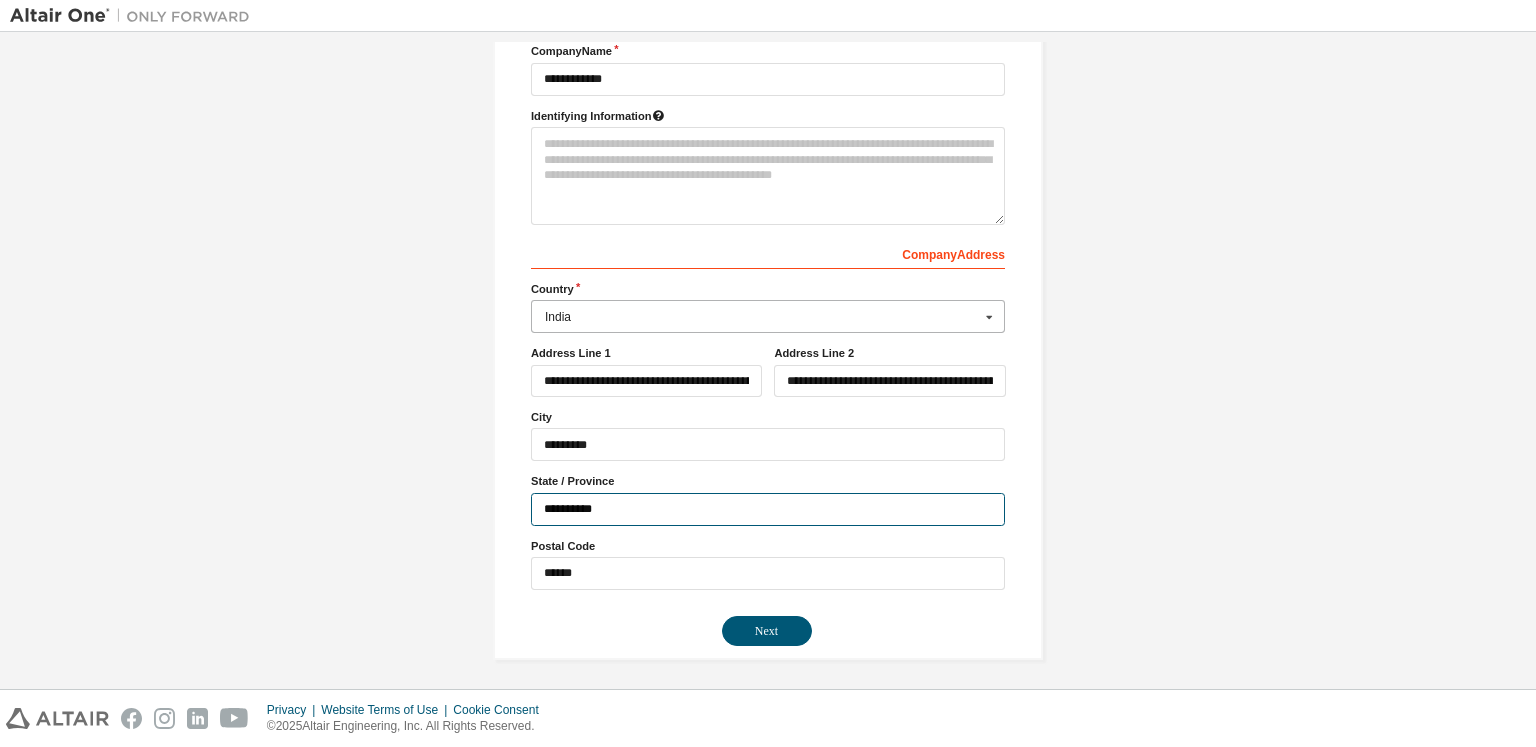 click on "*********" at bounding box center (768, 509) 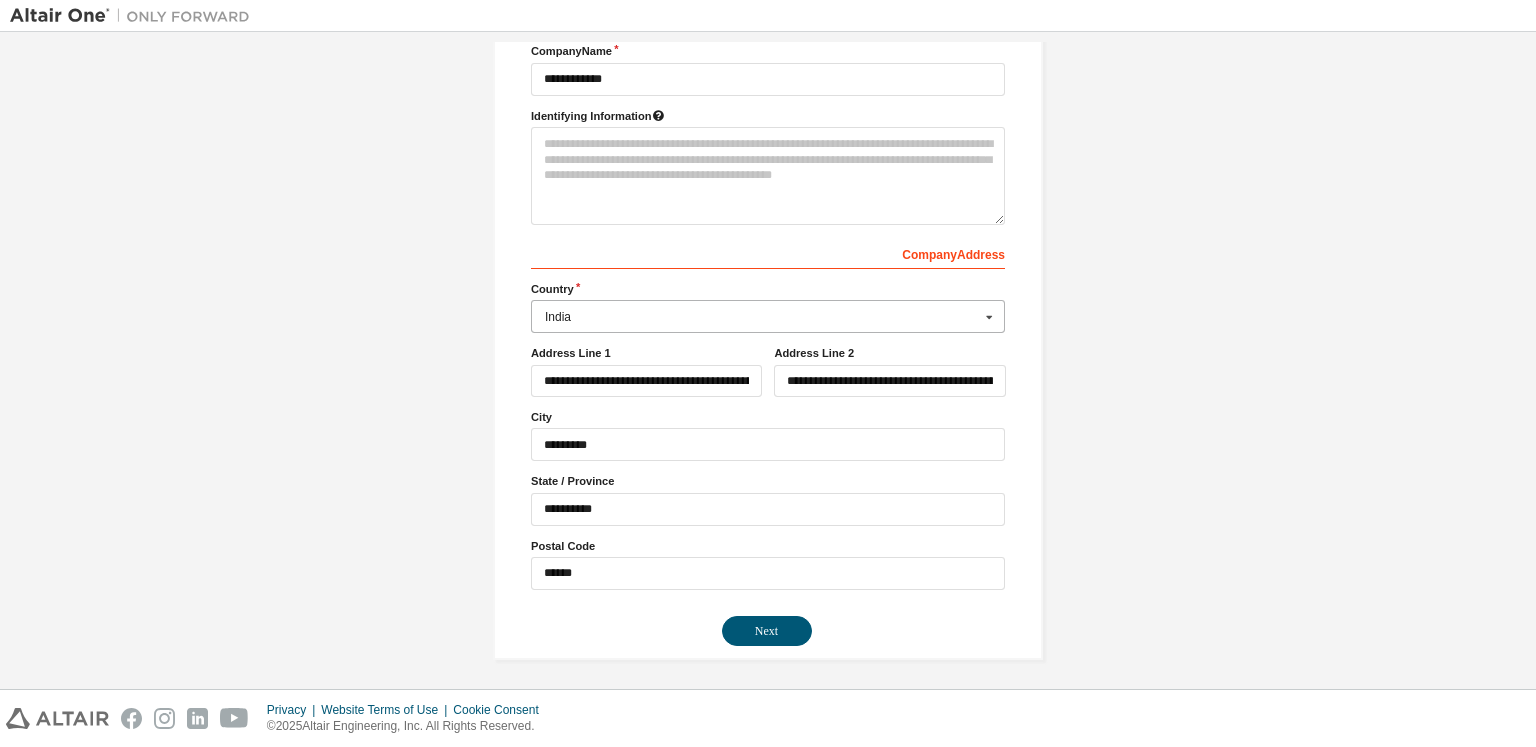 click on "Postal Code [POSTAL_CODE]" at bounding box center [768, 564] 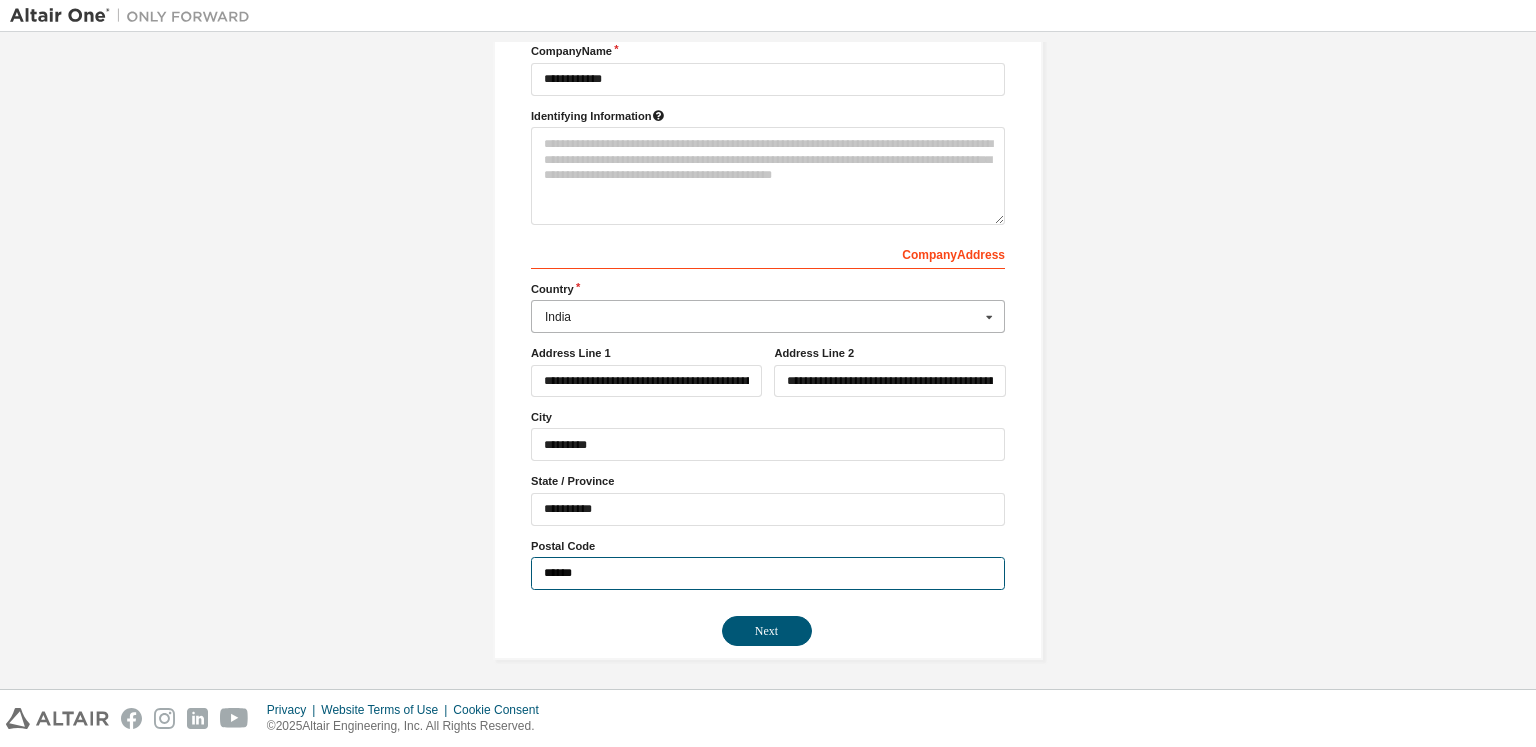 click on "******" at bounding box center (768, 573) 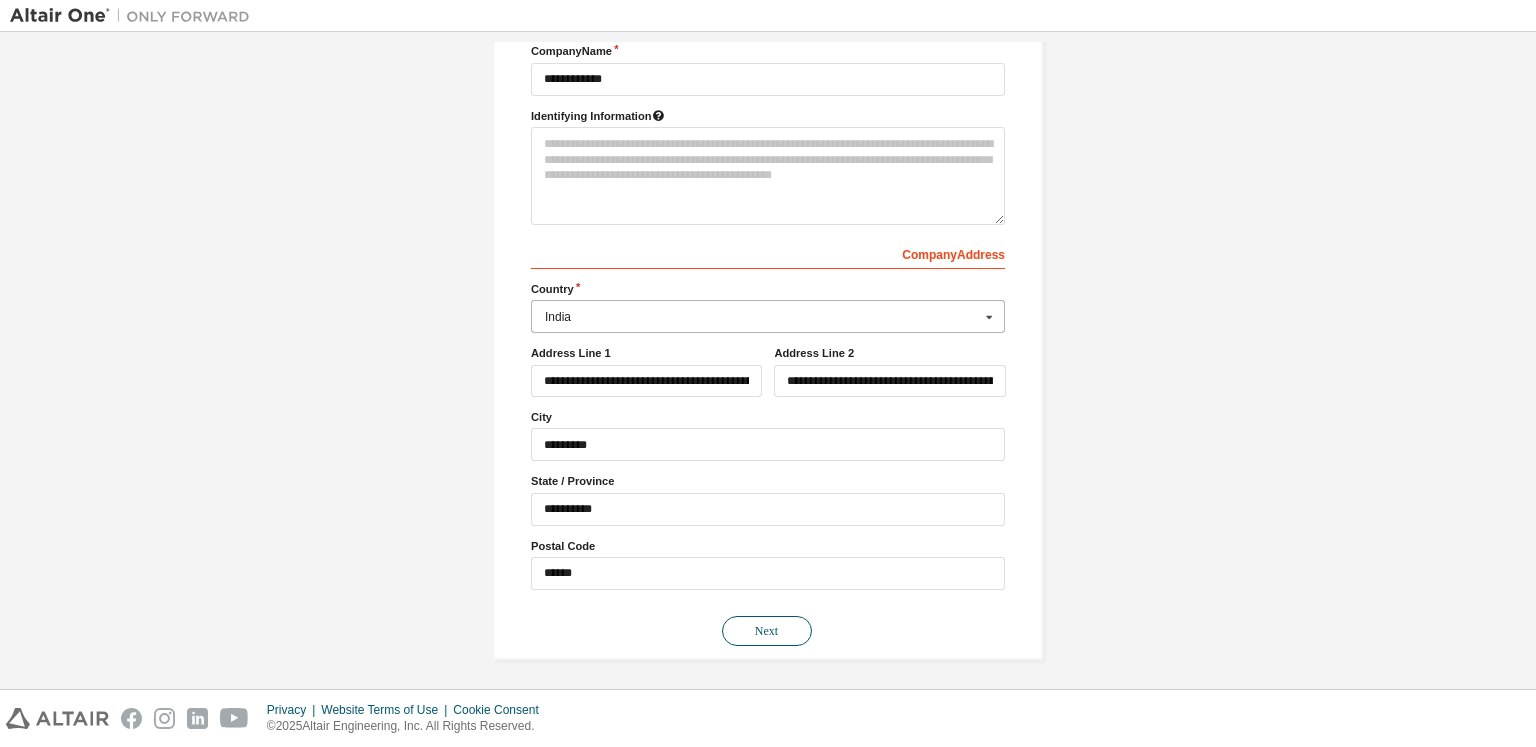 click on "Next" at bounding box center [767, 631] 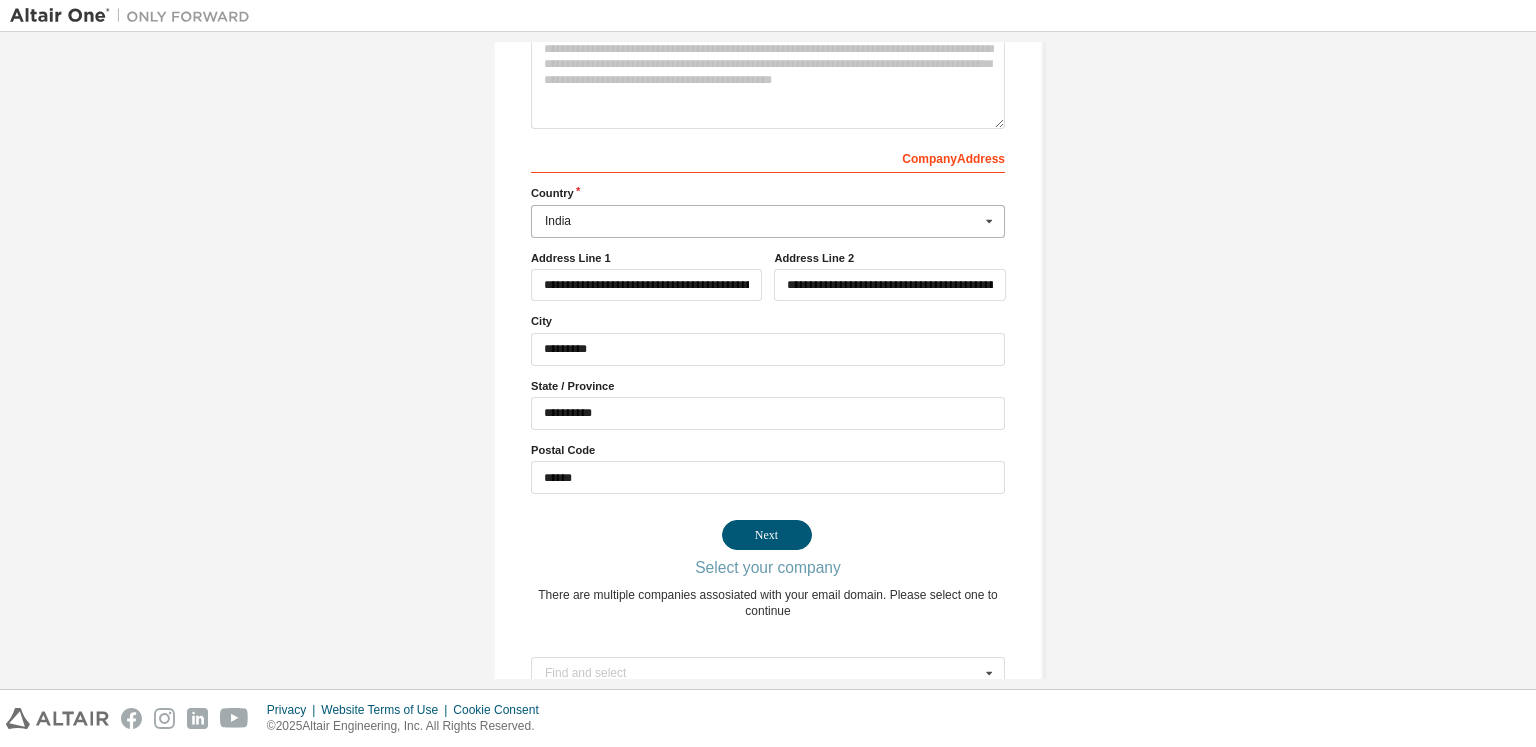 scroll, scrollTop: 360, scrollLeft: 0, axis: vertical 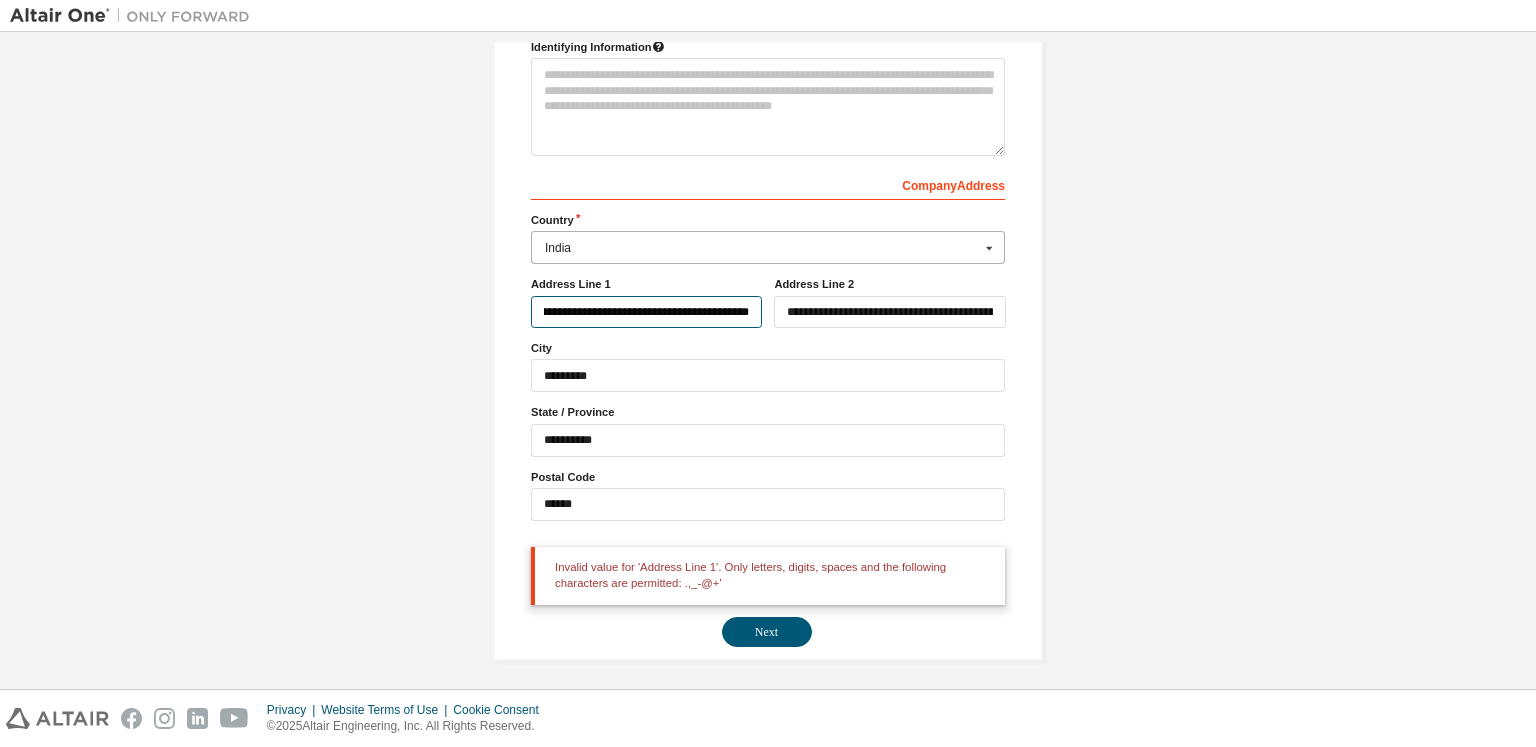 drag, startPoint x: 667, startPoint y: 315, endPoint x: 771, endPoint y: 324, distance: 104.388695 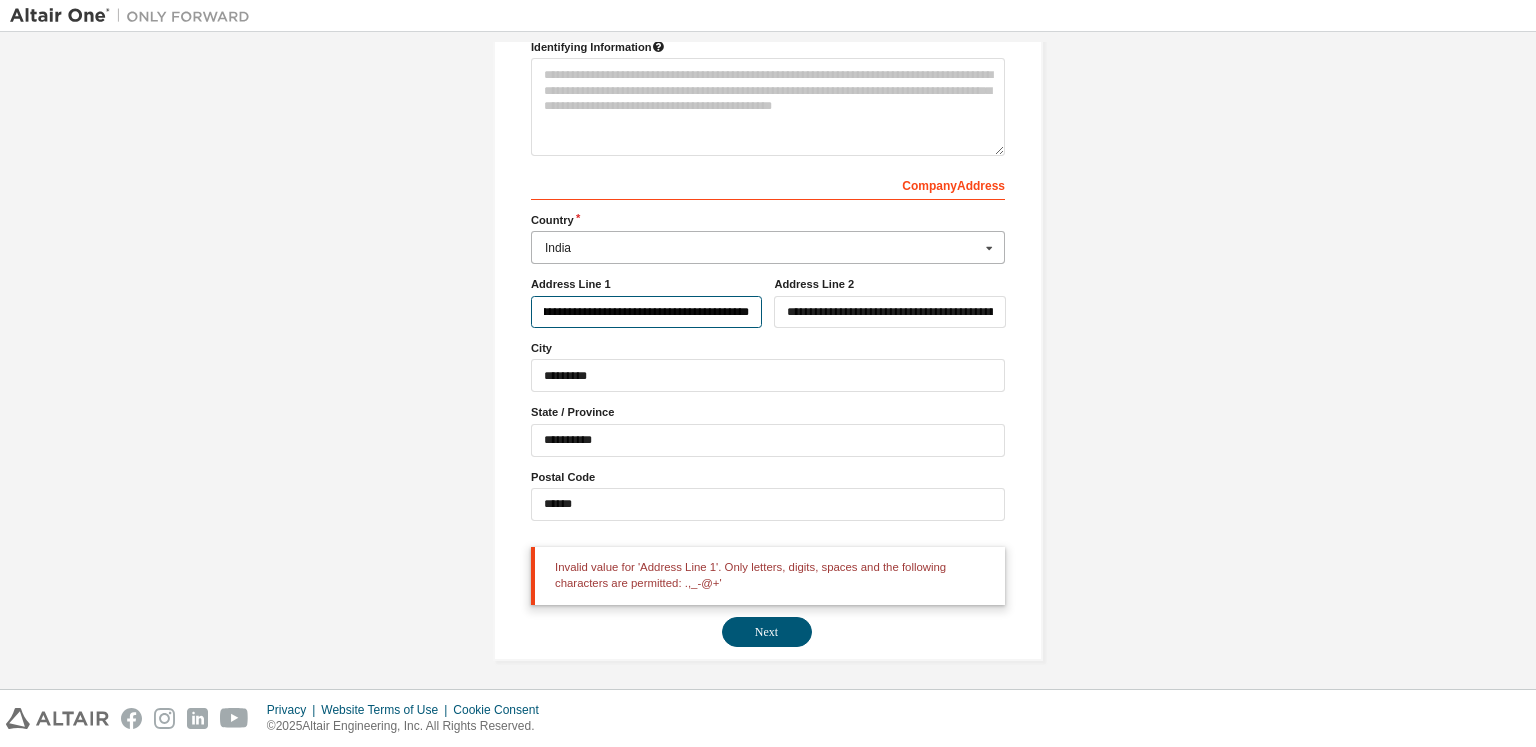 click on "**********" at bounding box center (646, 312) 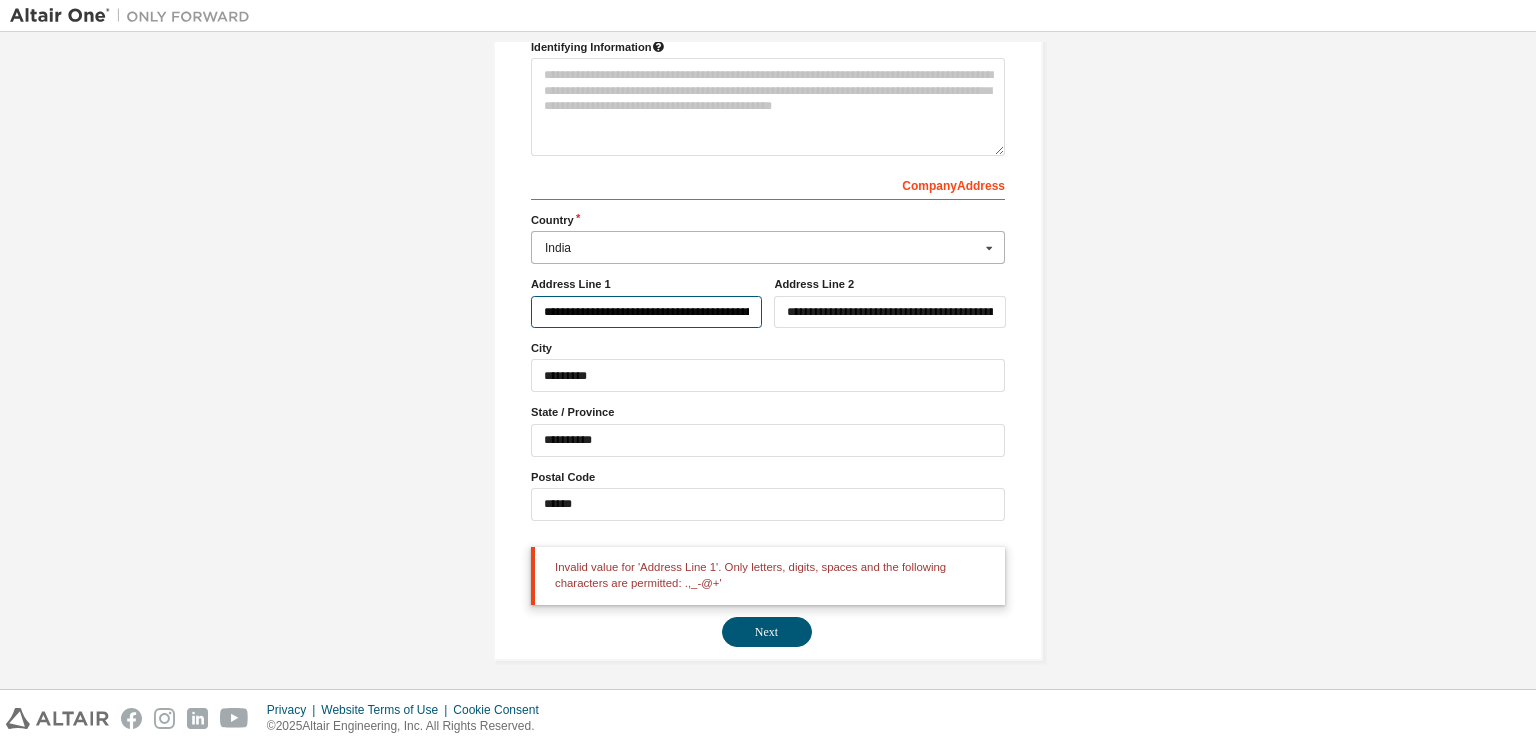 drag, startPoint x: 583, startPoint y: 321, endPoint x: 505, endPoint y: 312, distance: 78.51752 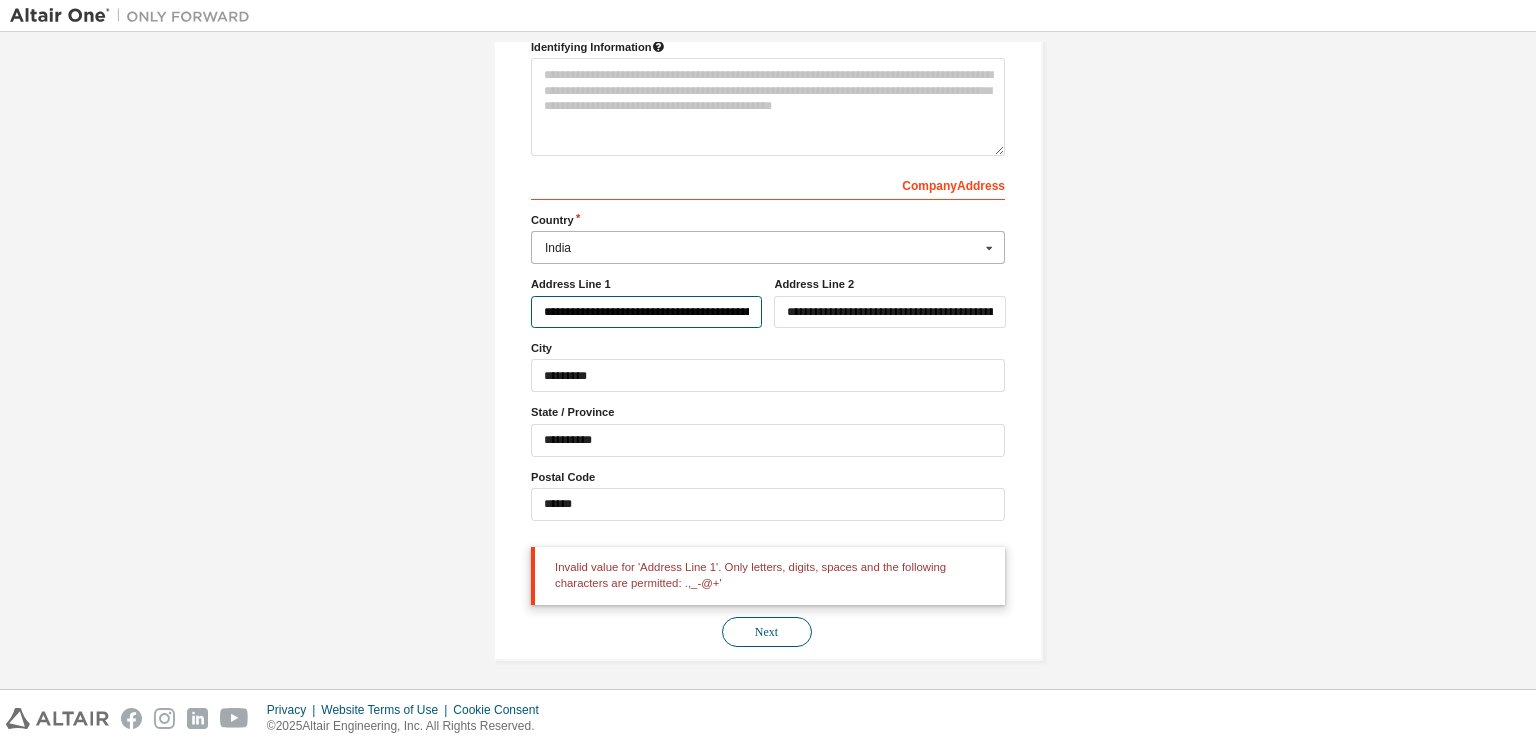 type on "**********" 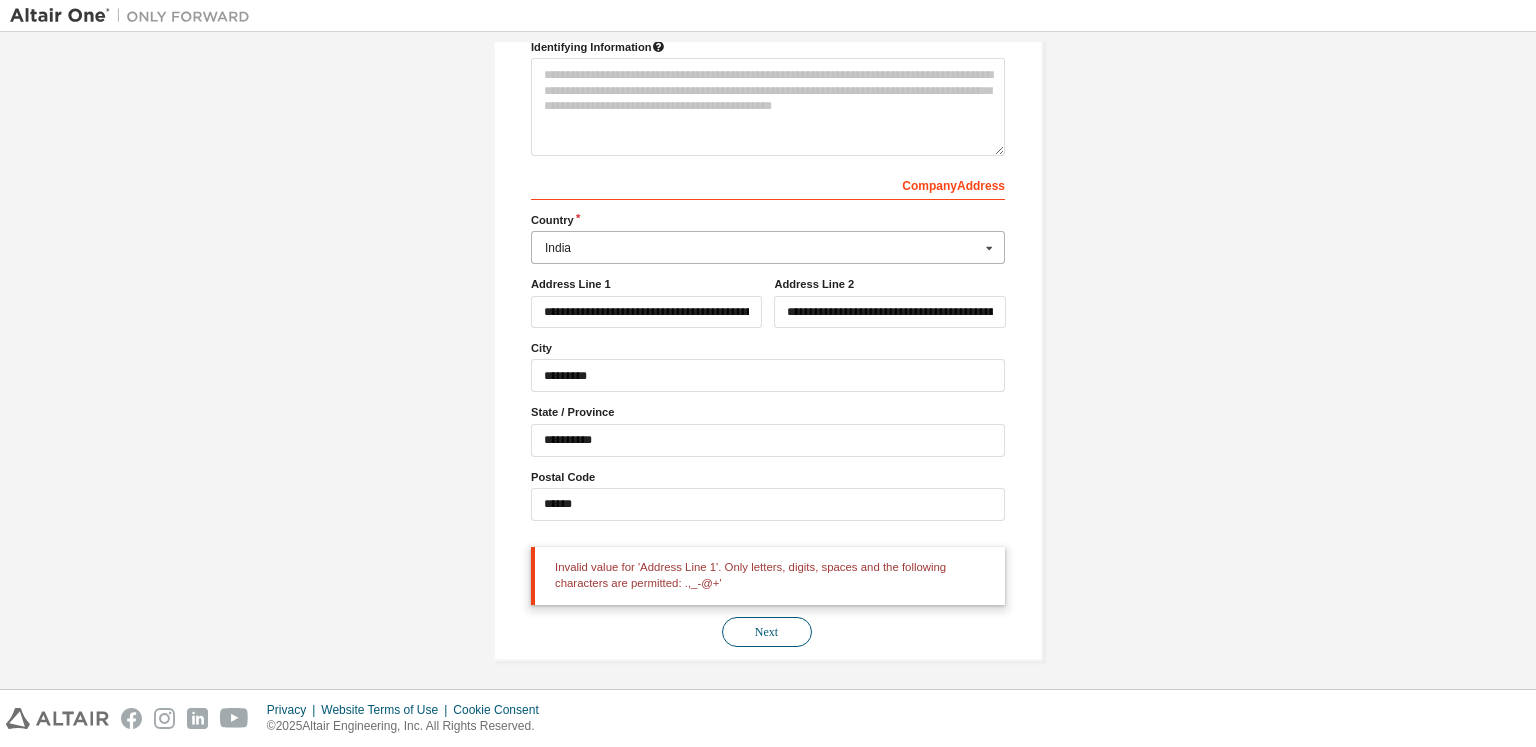 click on "Next" at bounding box center [767, 632] 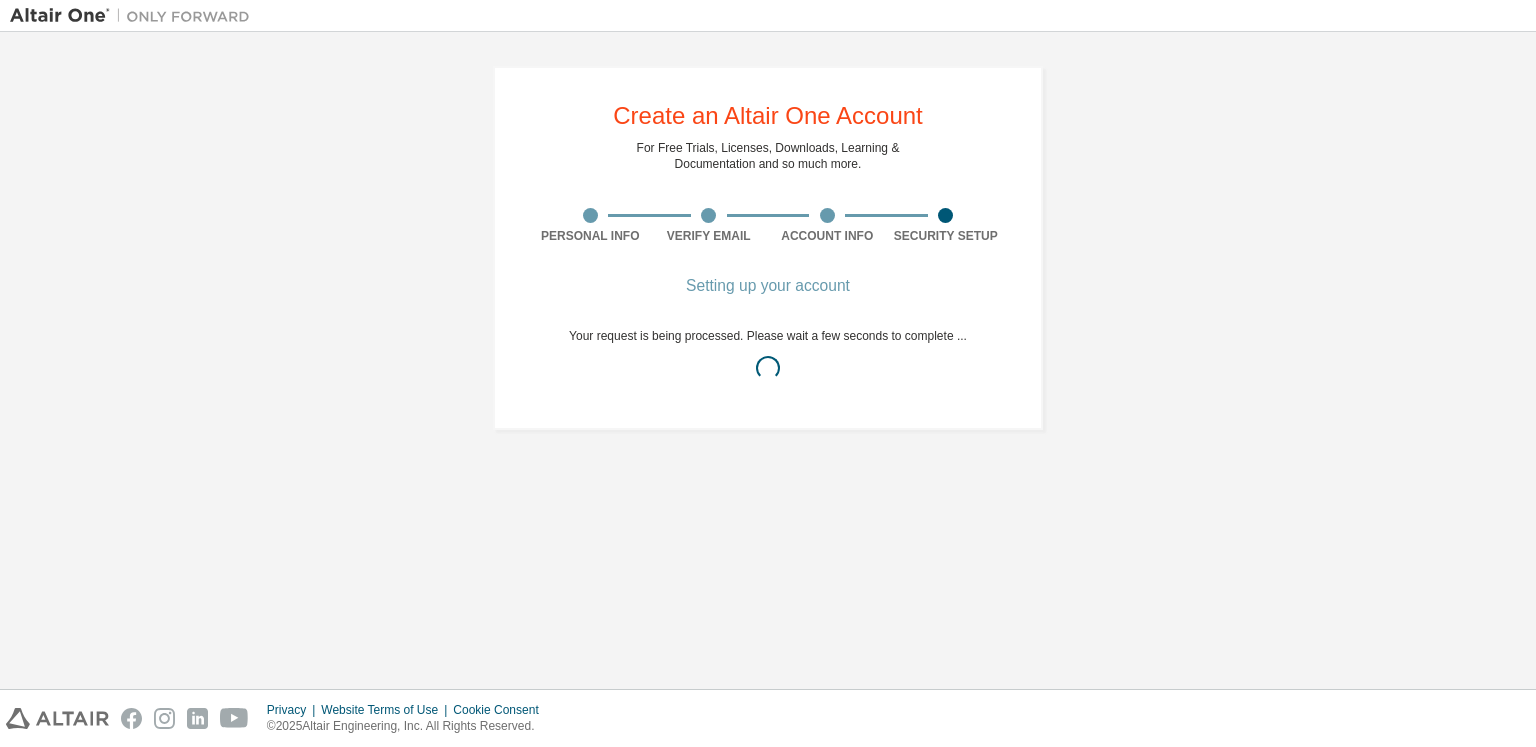 scroll, scrollTop: 0, scrollLeft: 0, axis: both 